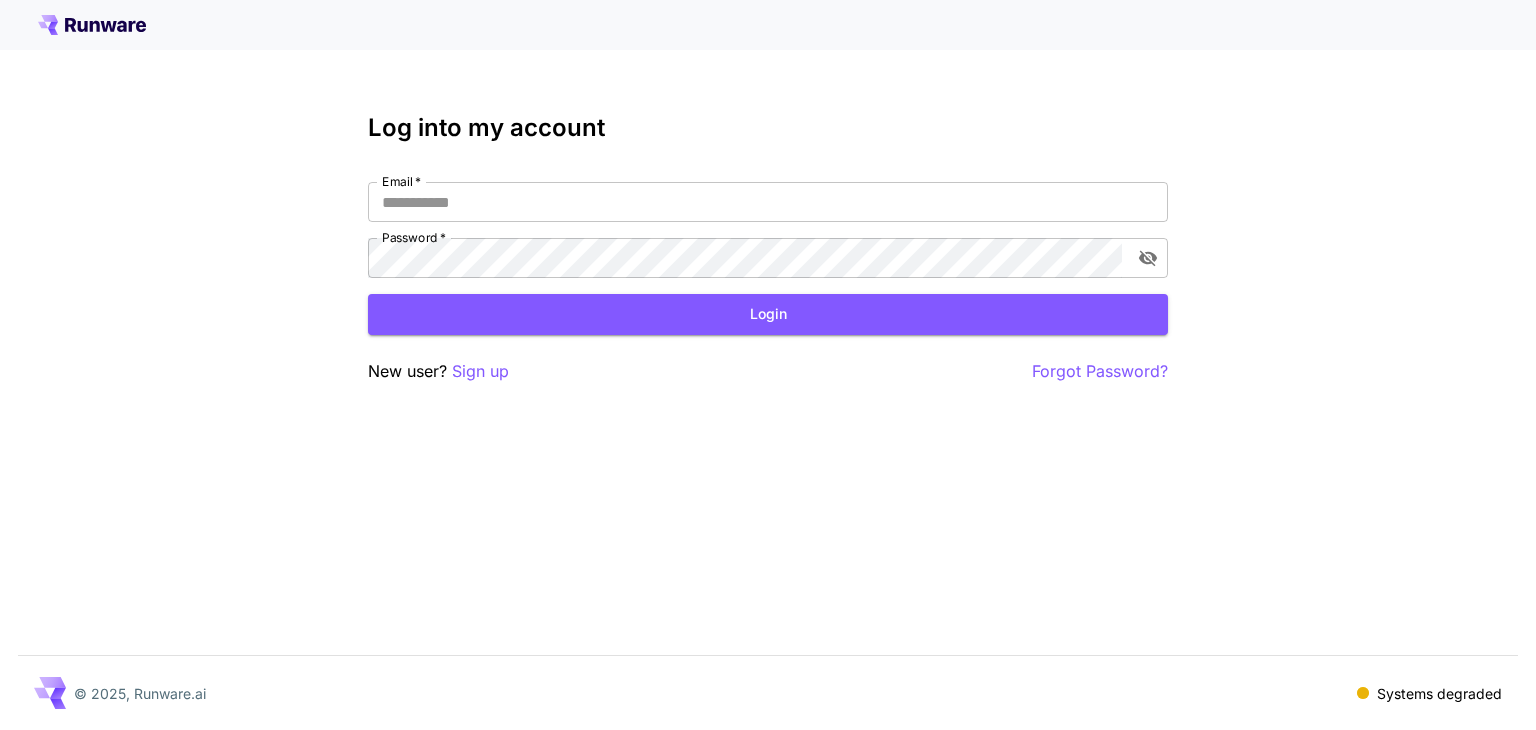 scroll, scrollTop: 0, scrollLeft: 0, axis: both 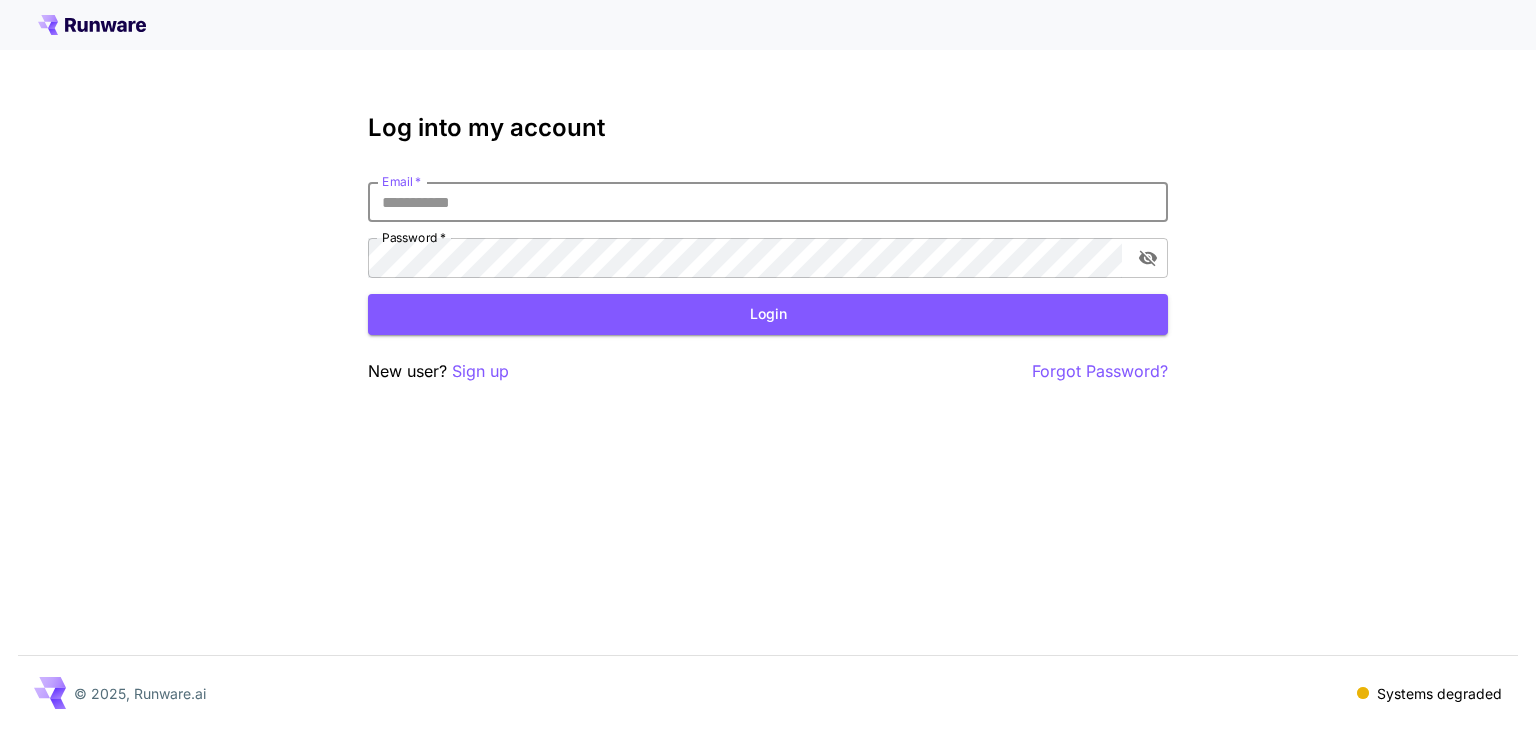 click on "Email   *" at bounding box center (768, 202) 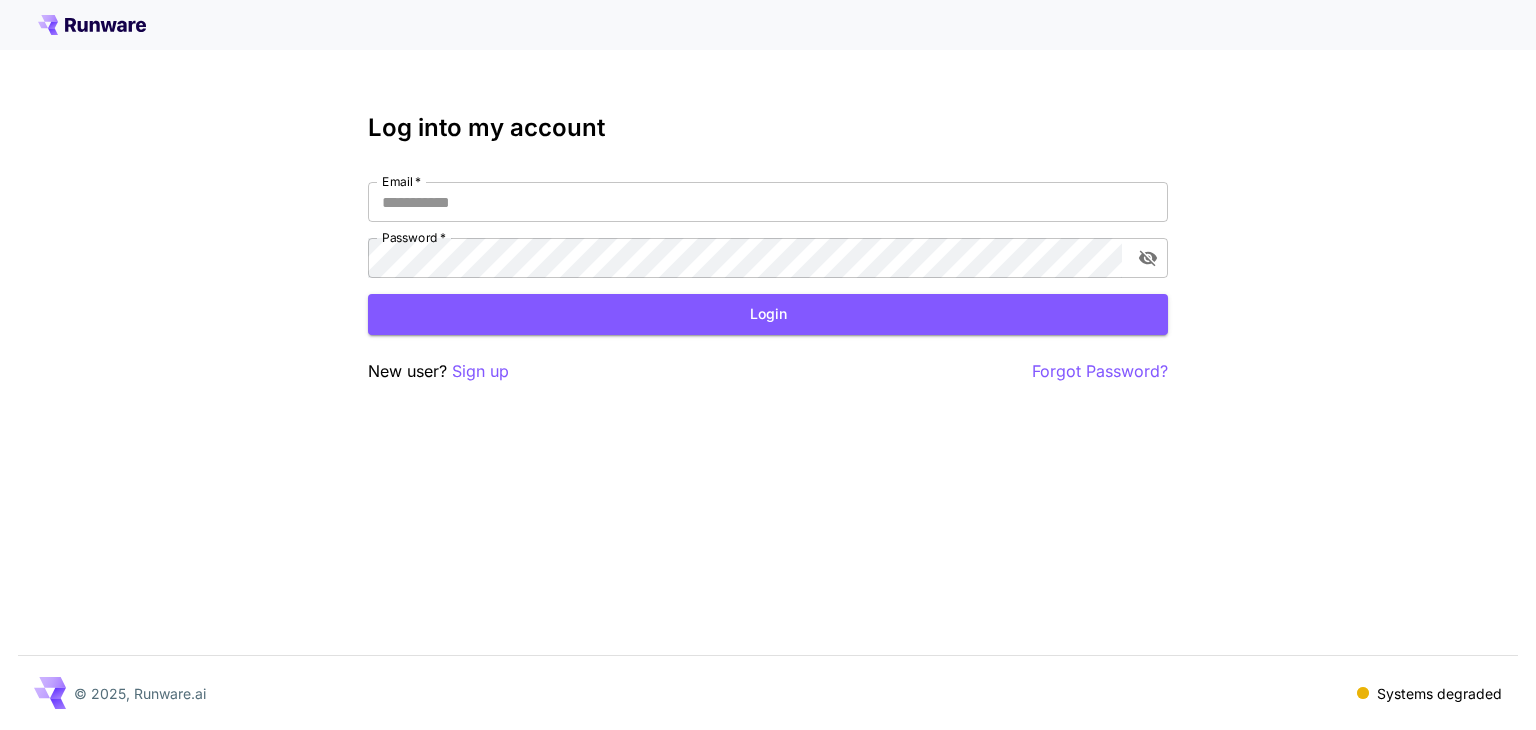 type on "**********" 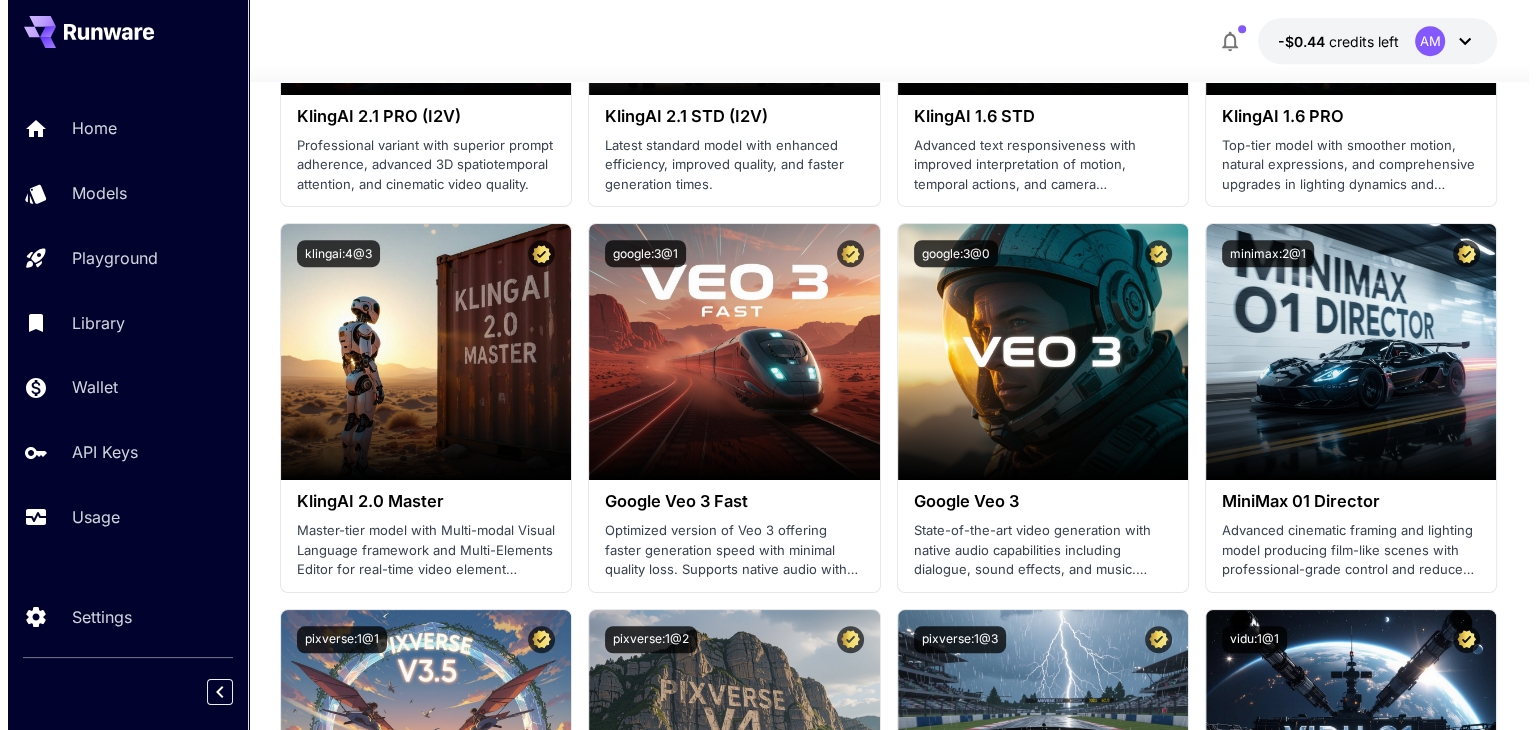 scroll, scrollTop: 1200, scrollLeft: 0, axis: vertical 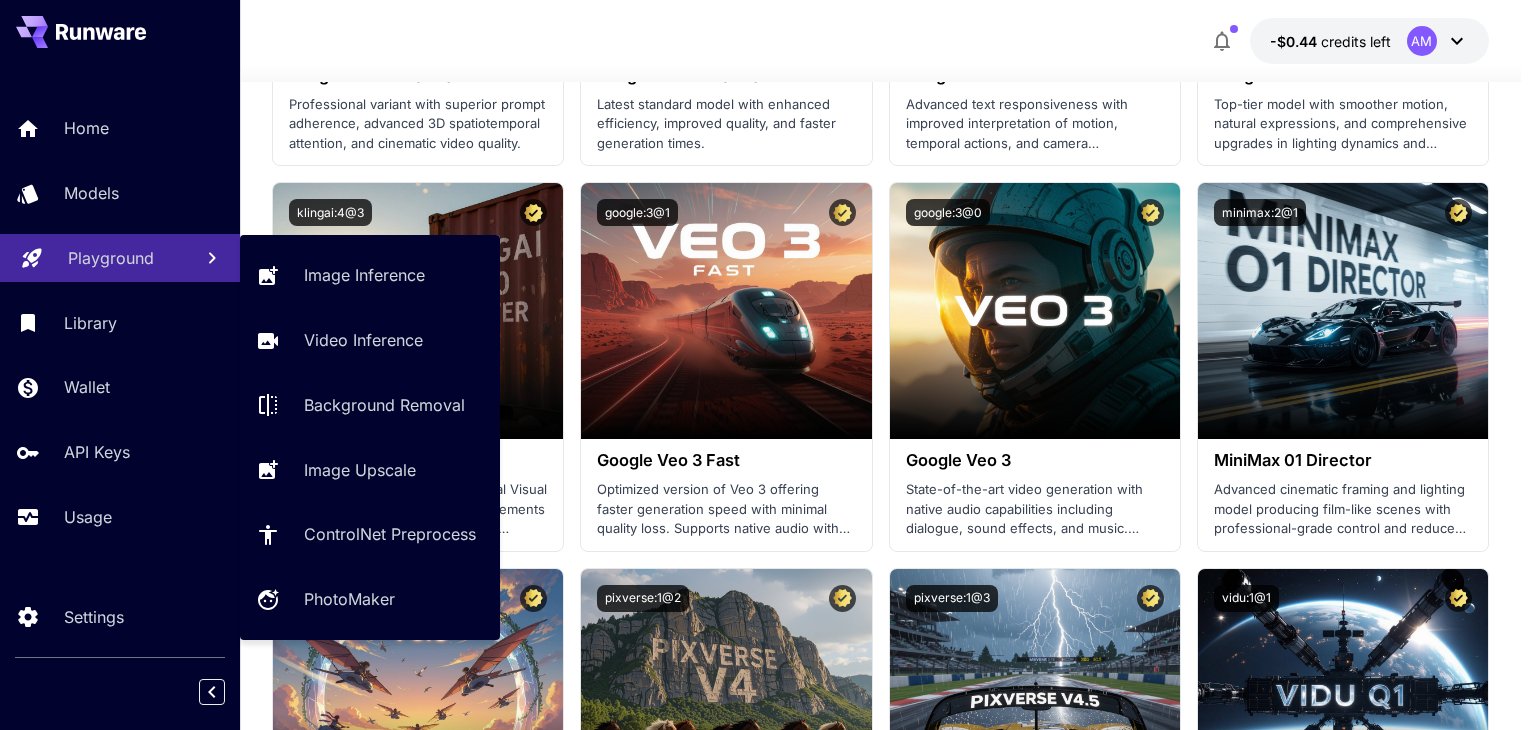 click on "Playground" at bounding box center [111, 258] 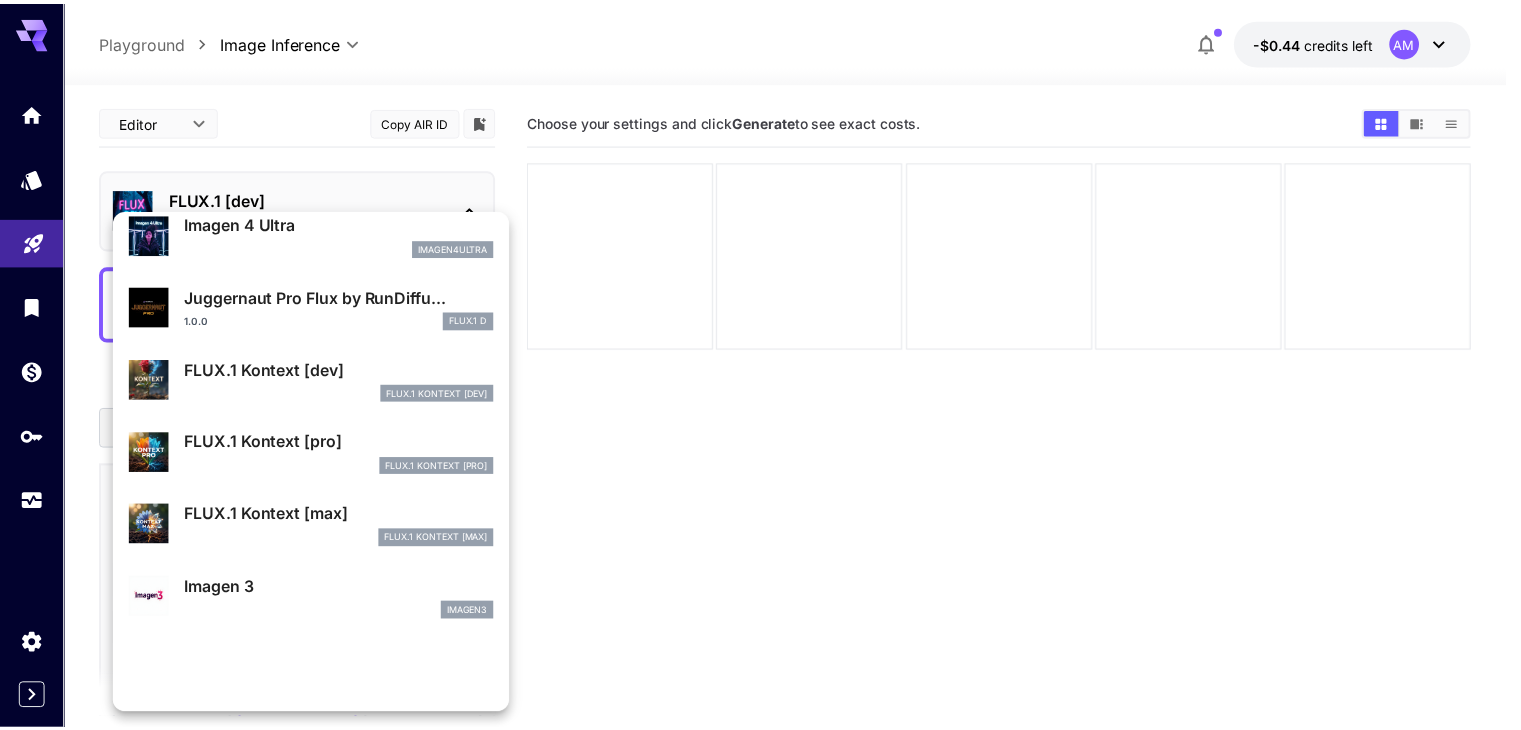 scroll, scrollTop: 701, scrollLeft: 0, axis: vertical 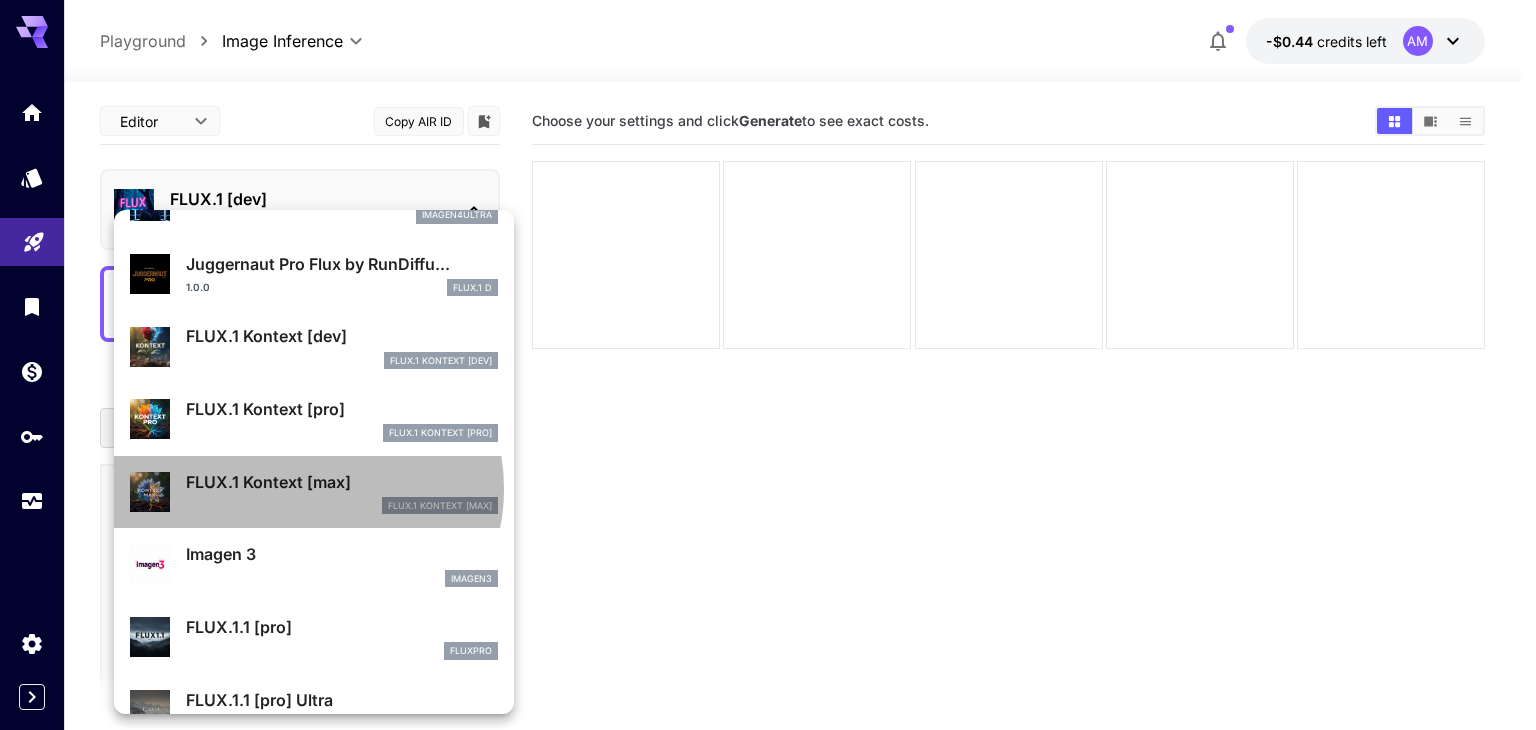 click on "FLUX.1 Kontext [max]" at bounding box center [342, 482] 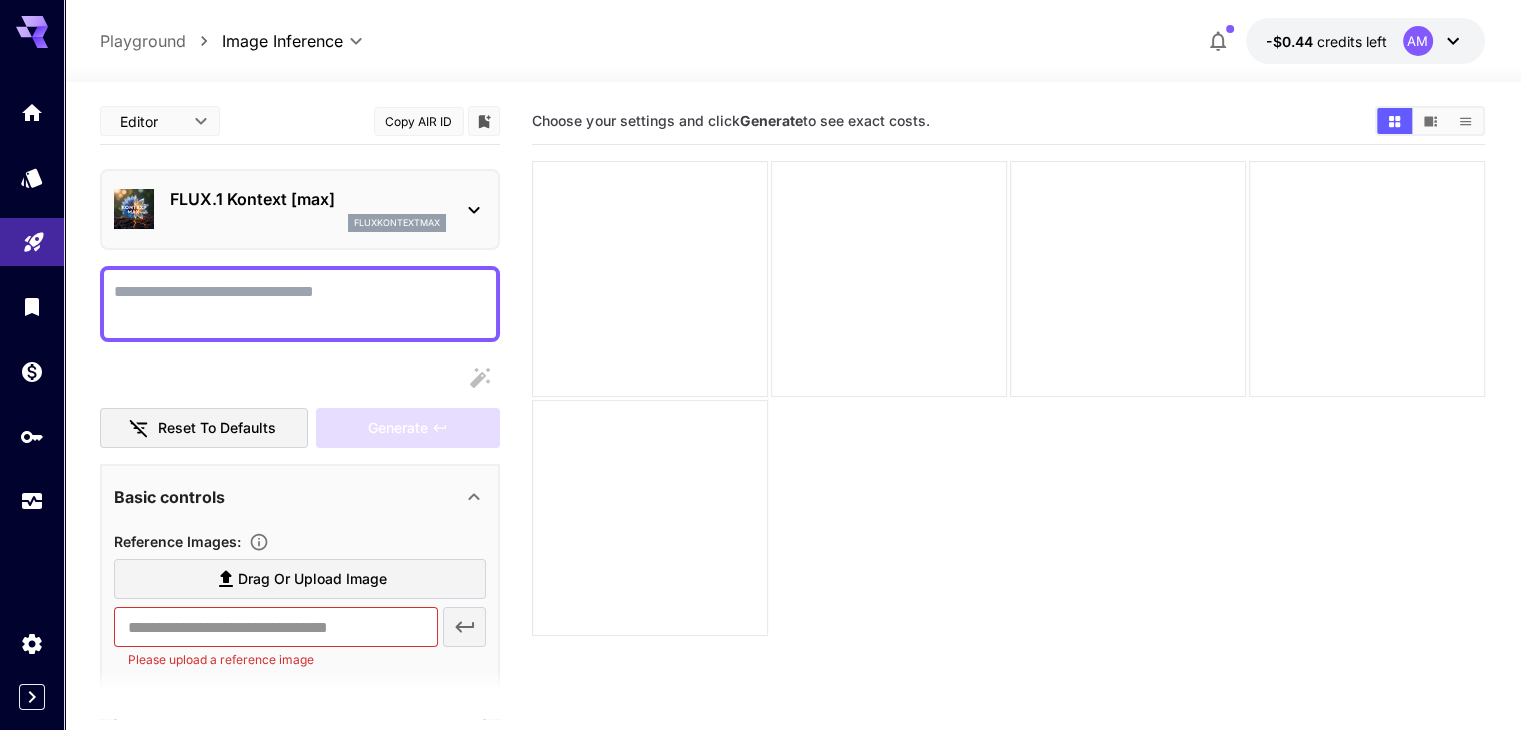 click on "Display cost in response" at bounding box center (300, 304) 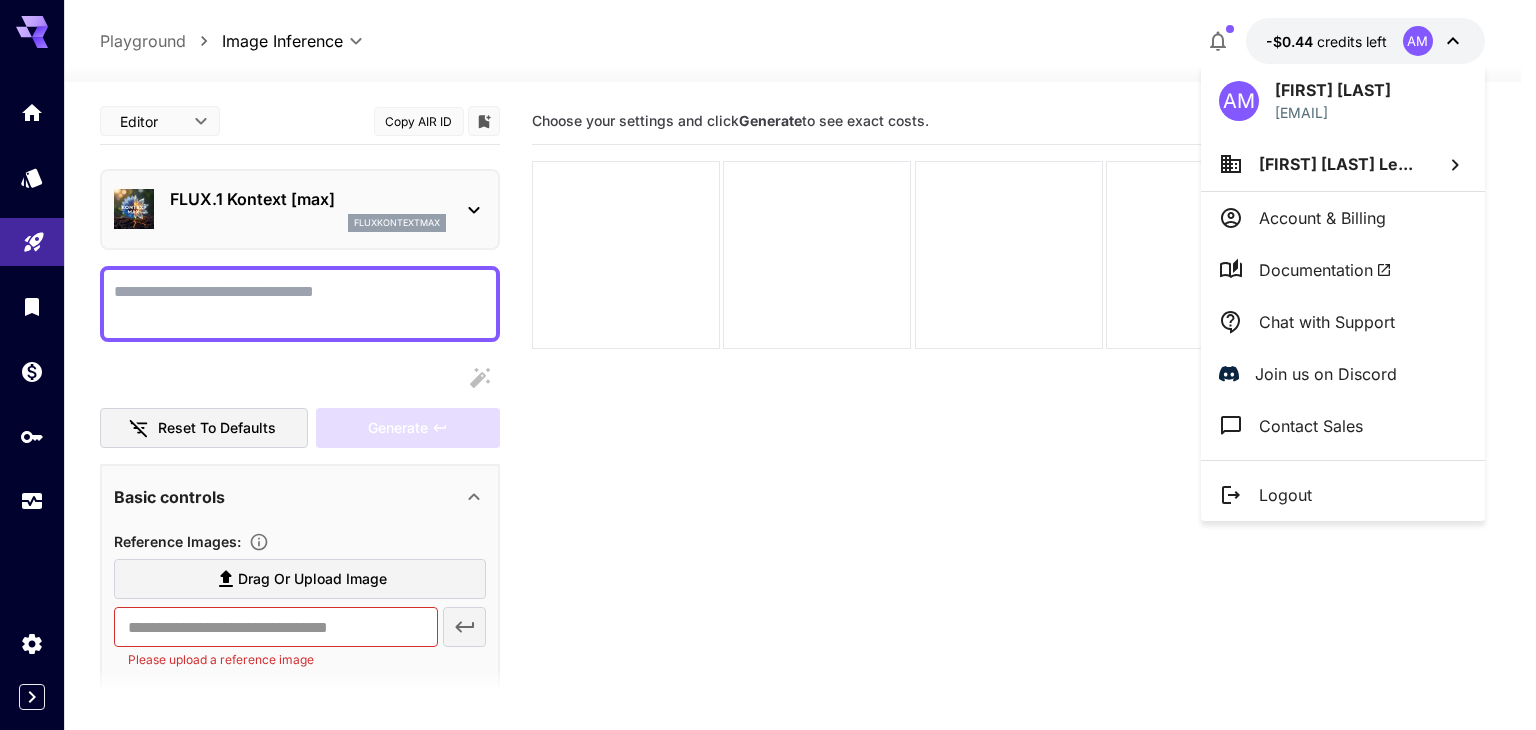 click on "Account & Billing" at bounding box center [1322, 218] 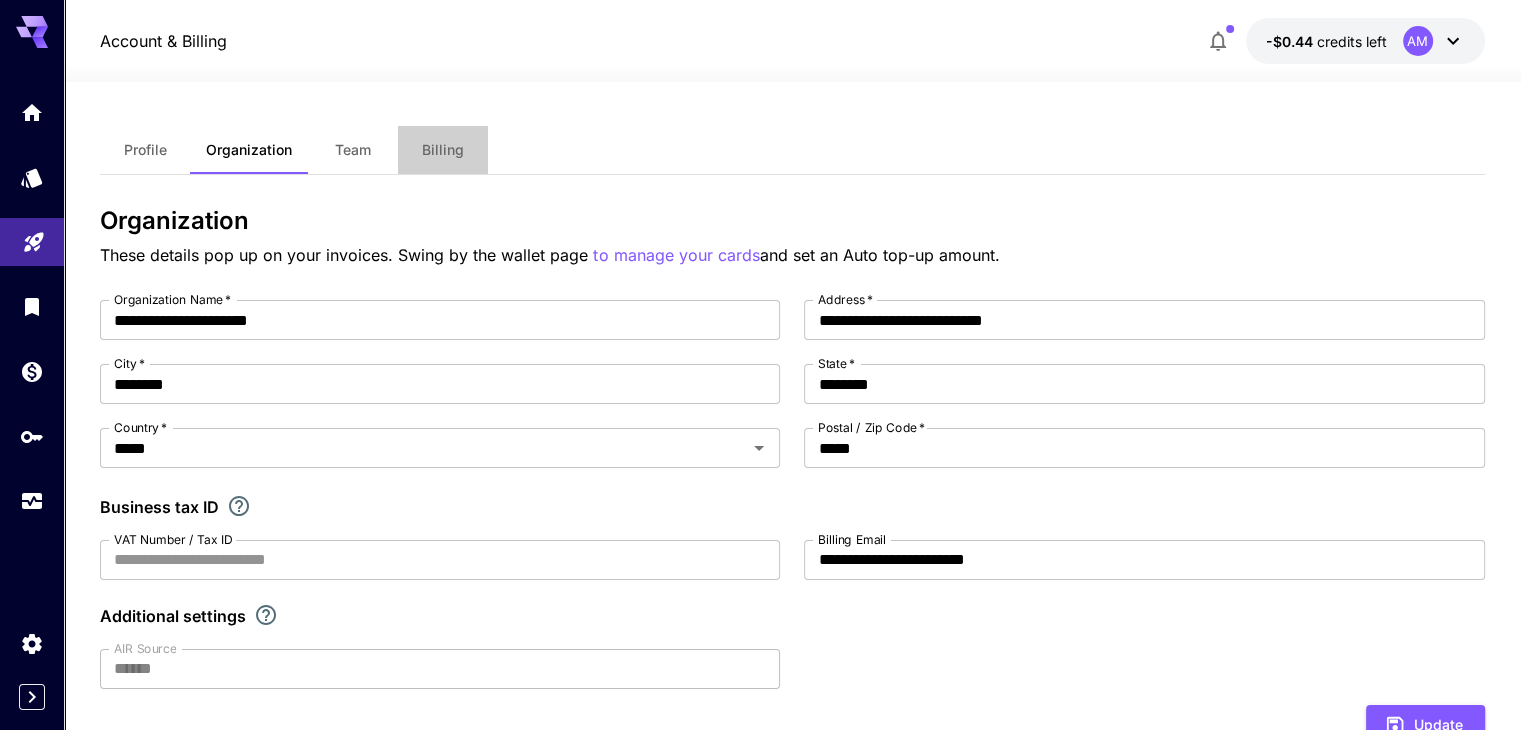 click on "Billing" at bounding box center (443, 150) 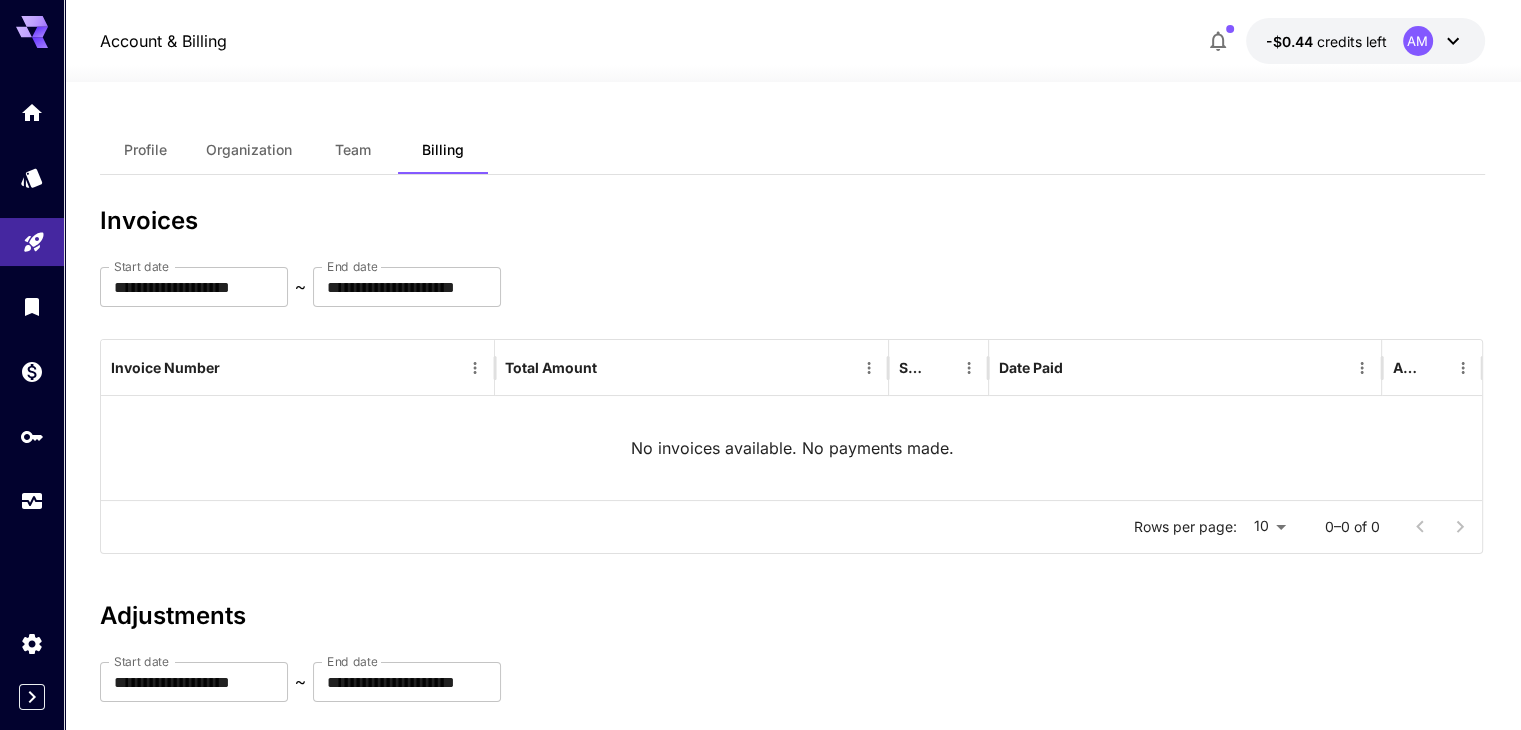 click 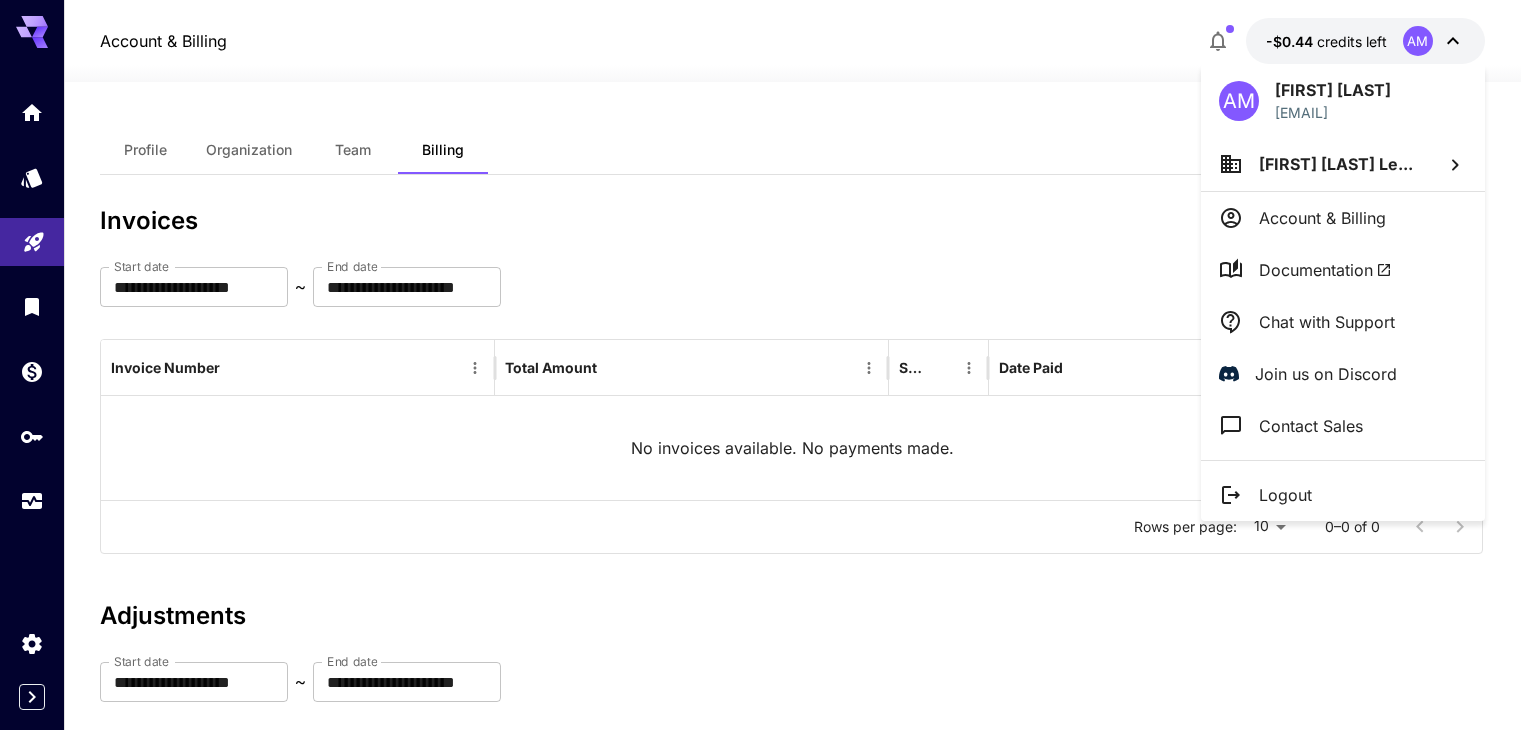 click at bounding box center (768, 365) 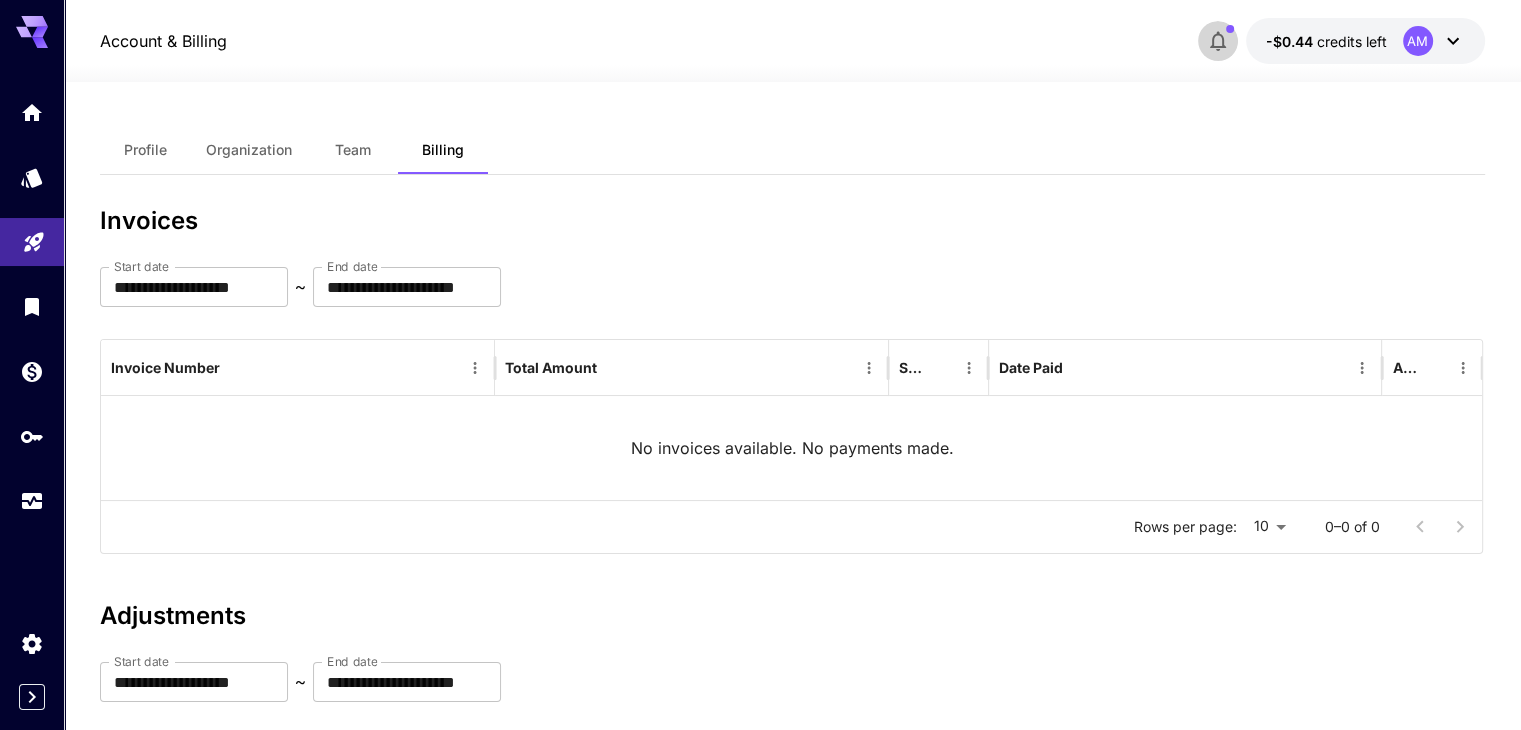 click 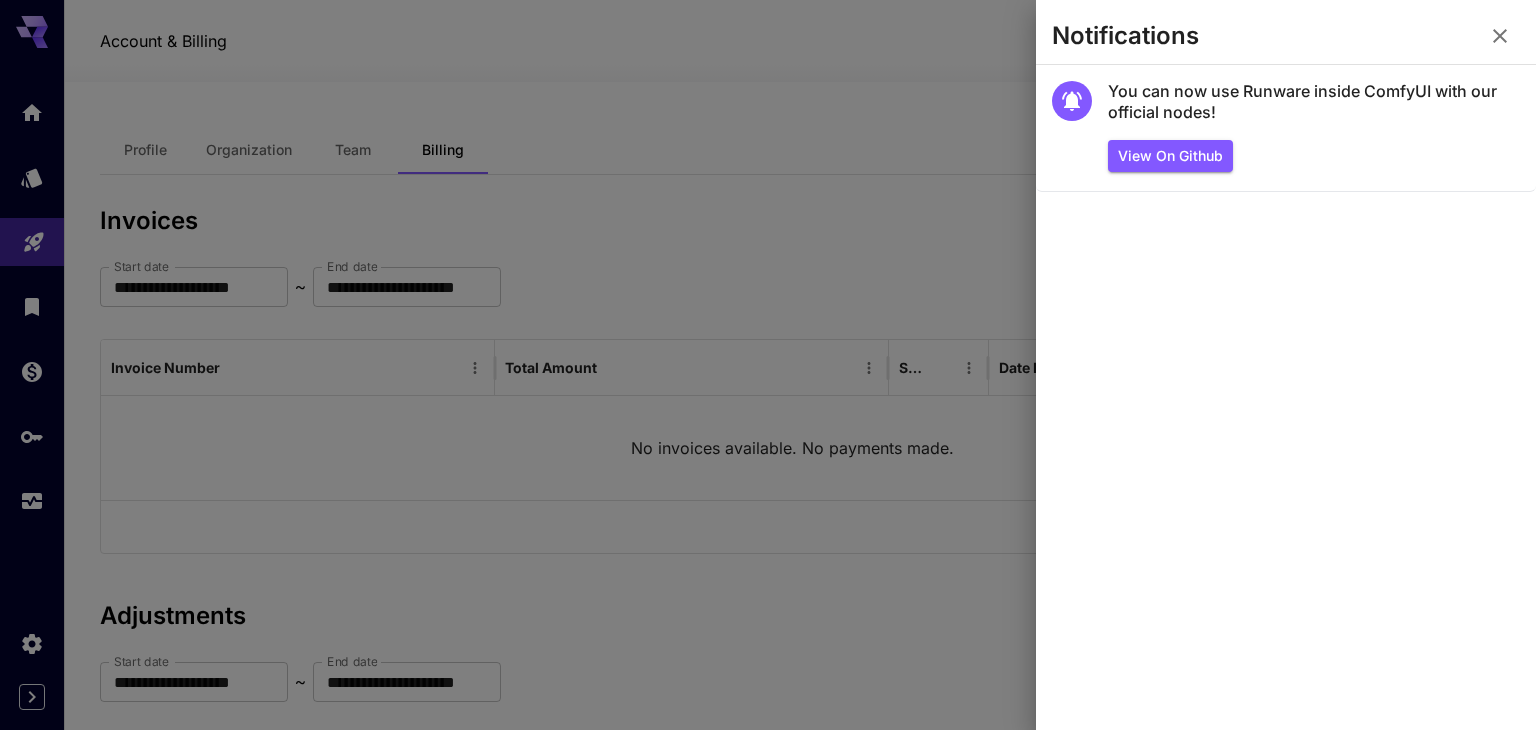 click 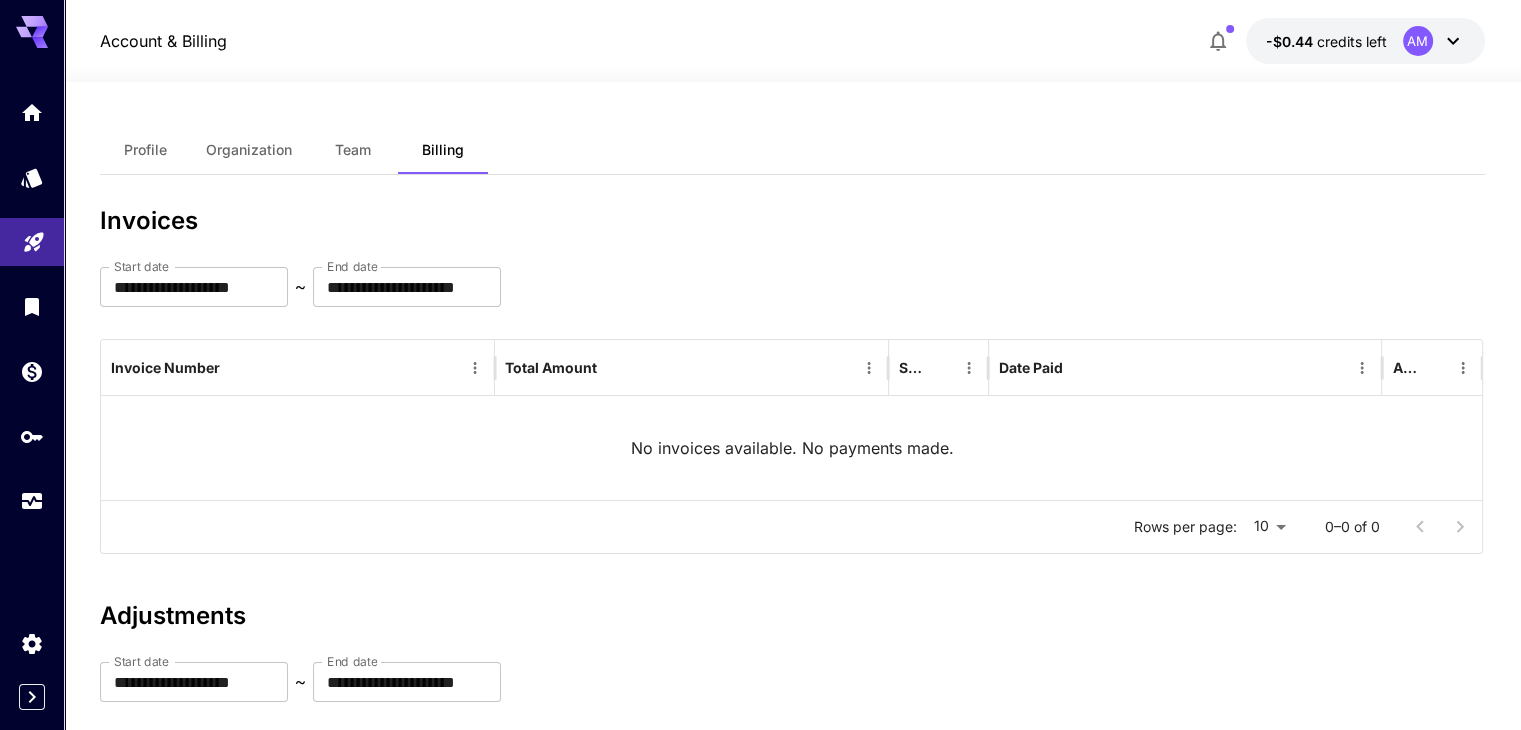 click 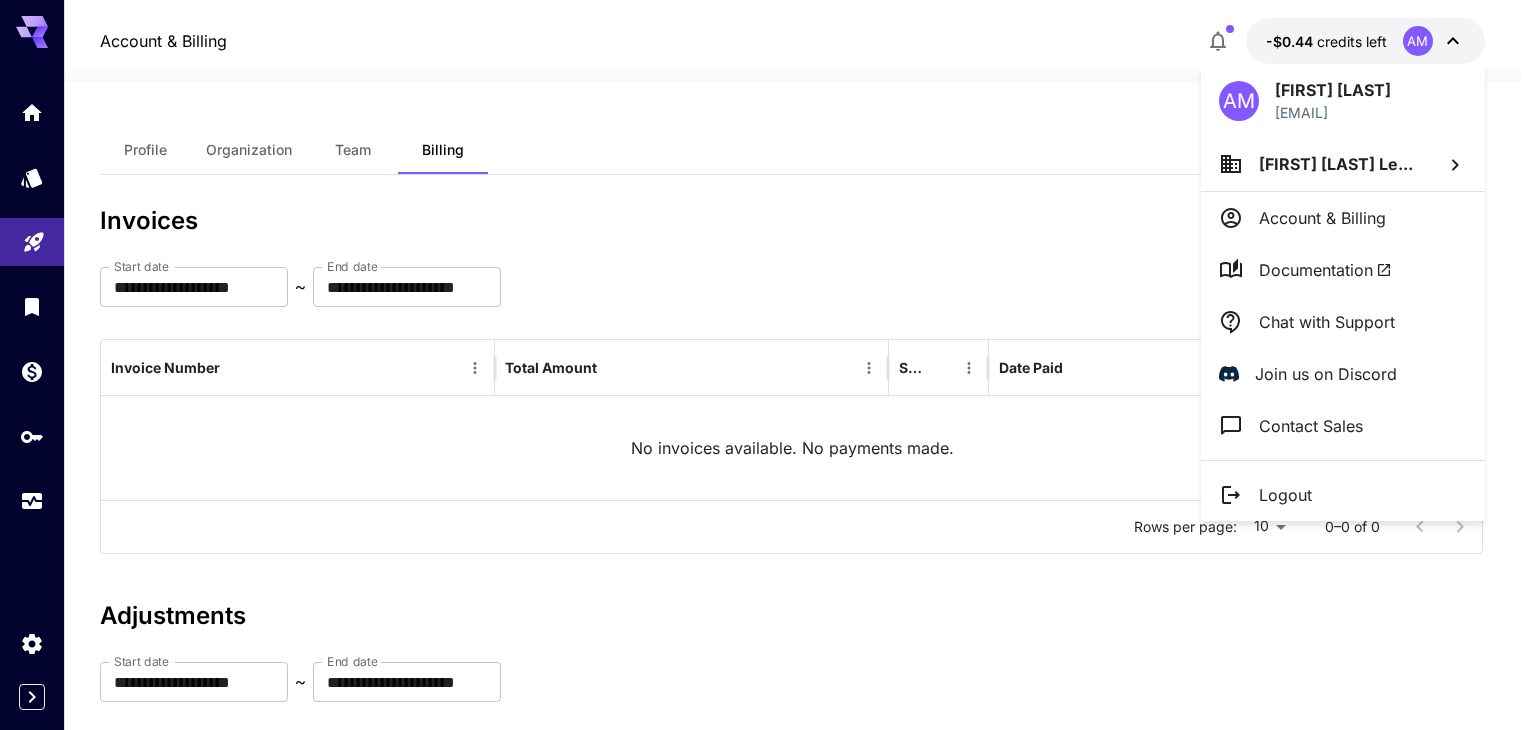 click at bounding box center (768, 365) 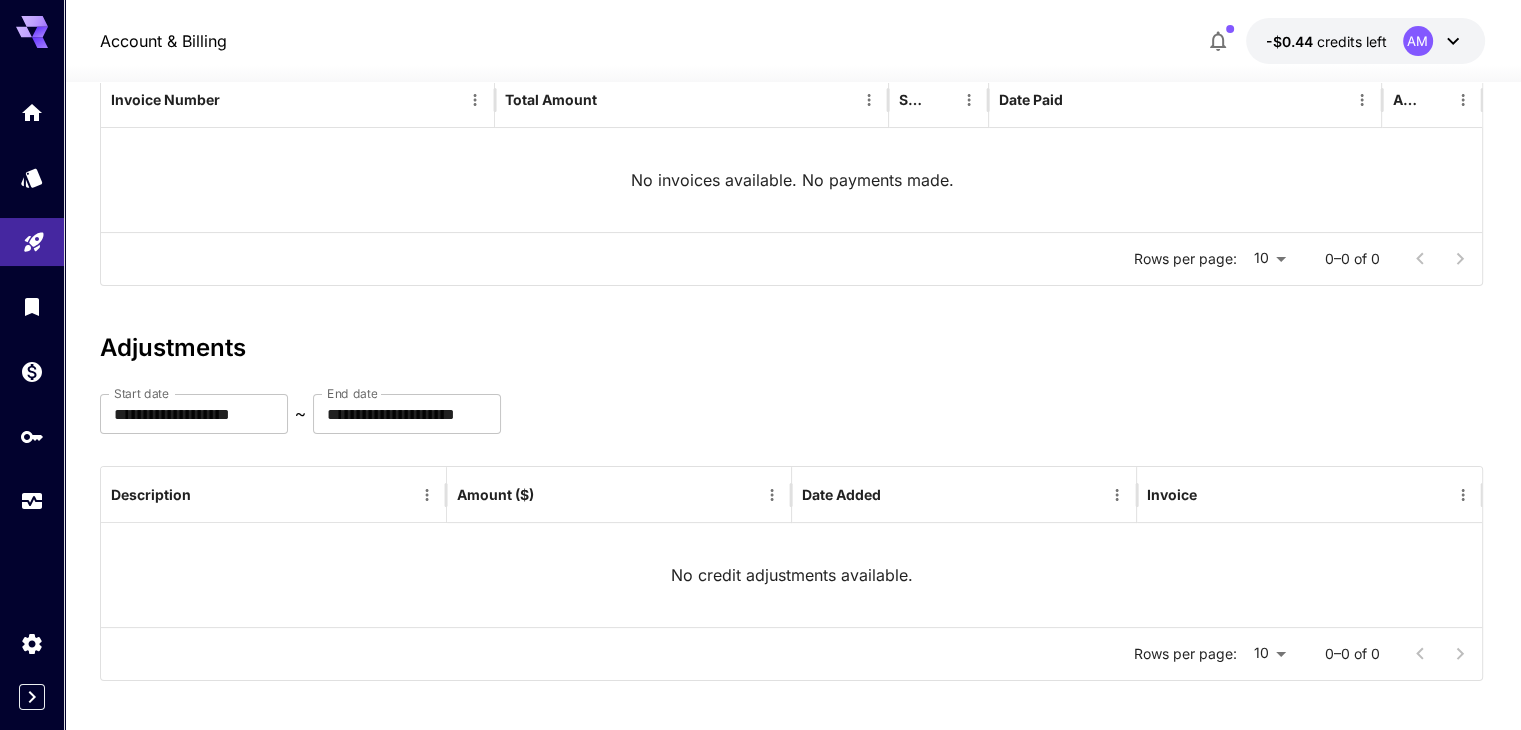 scroll, scrollTop: 278, scrollLeft: 0, axis: vertical 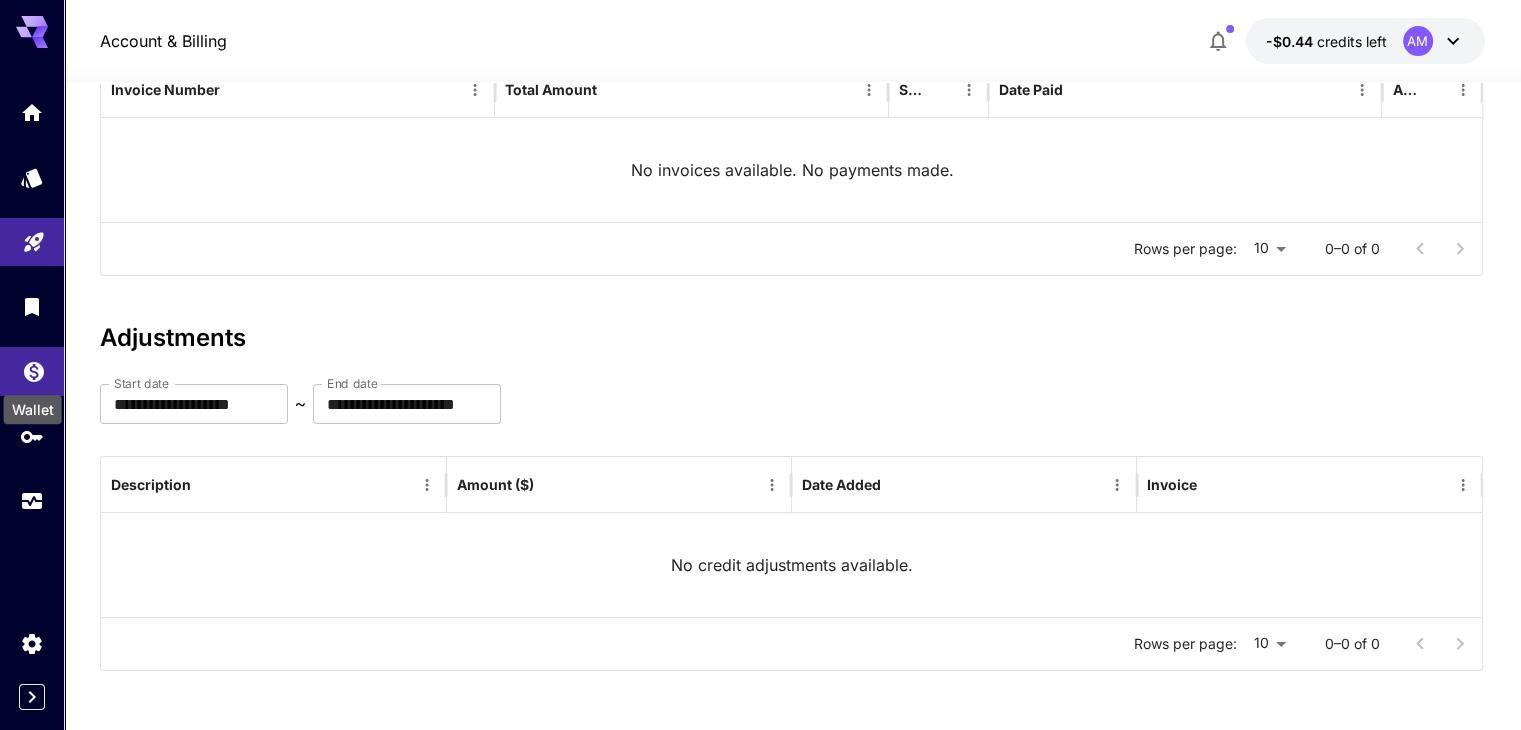 click on "Wallet" at bounding box center (33, 403) 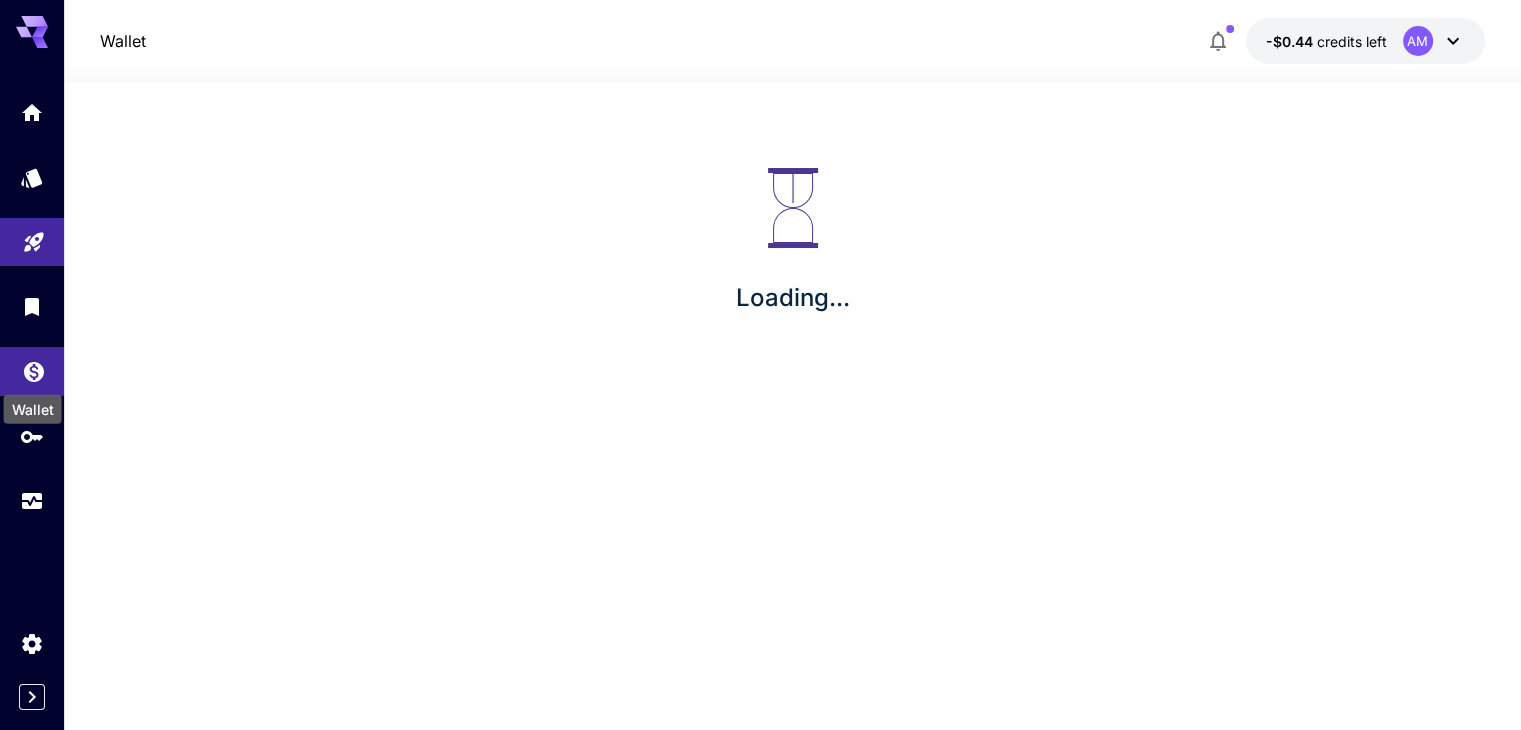 scroll, scrollTop: 0, scrollLeft: 0, axis: both 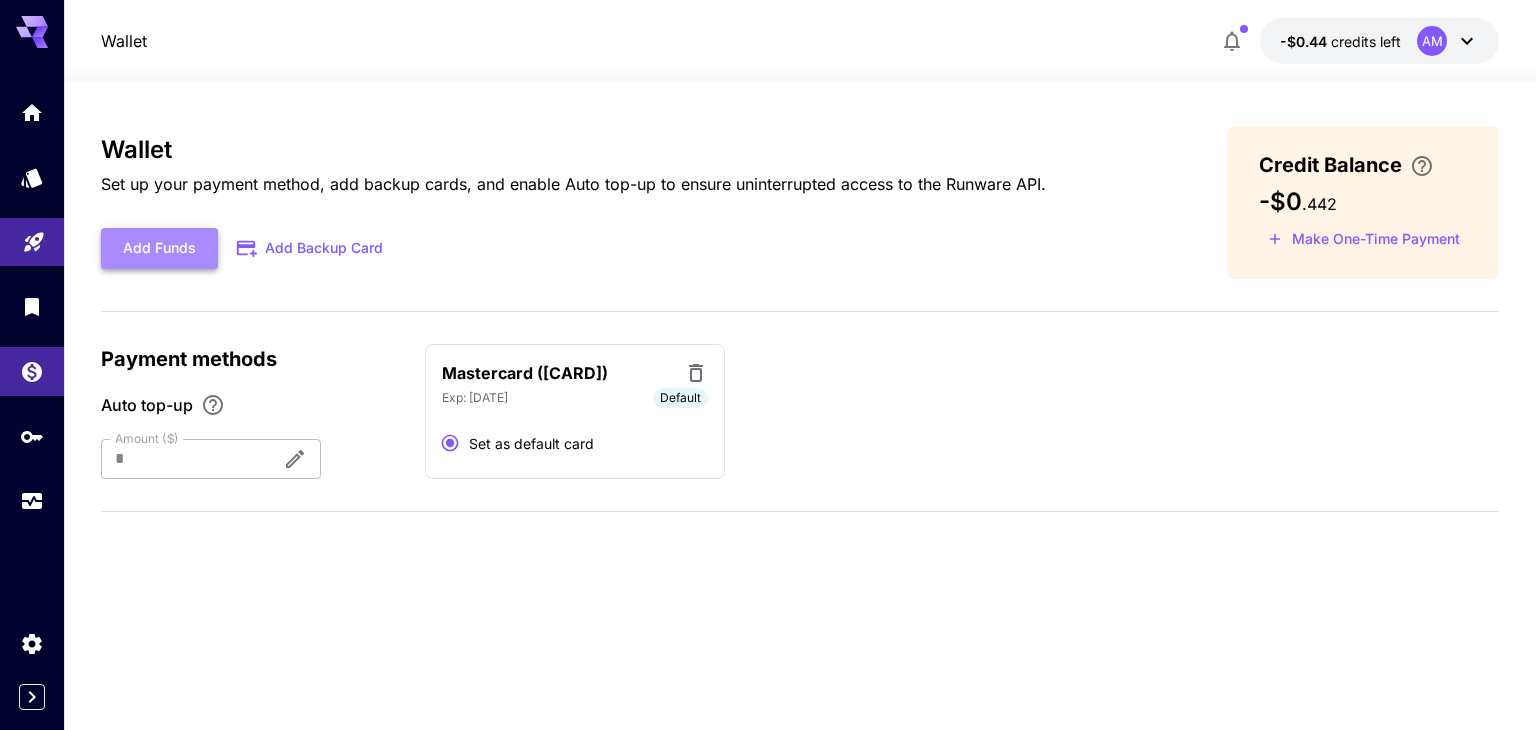 click on "Add Funds" at bounding box center [159, 248] 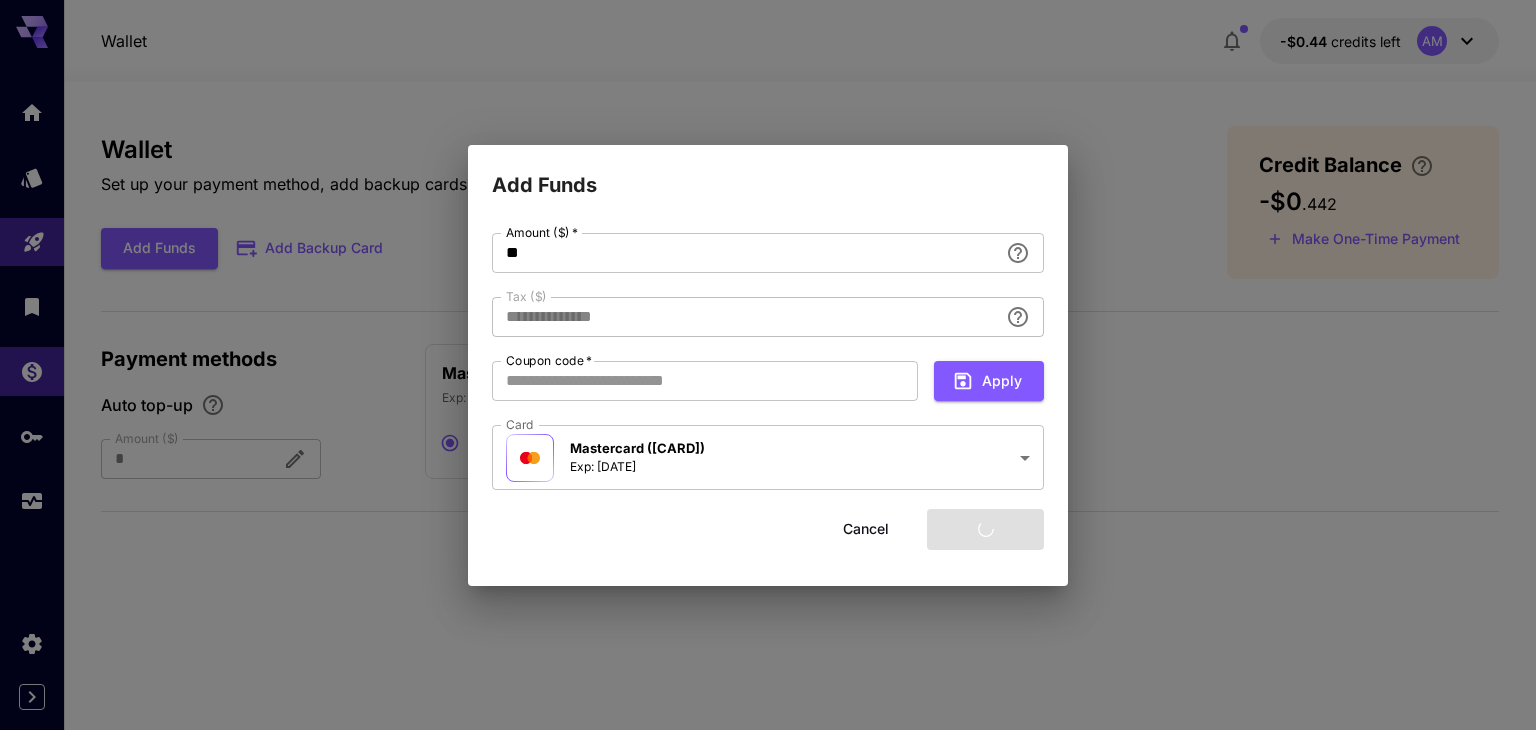 type on "****" 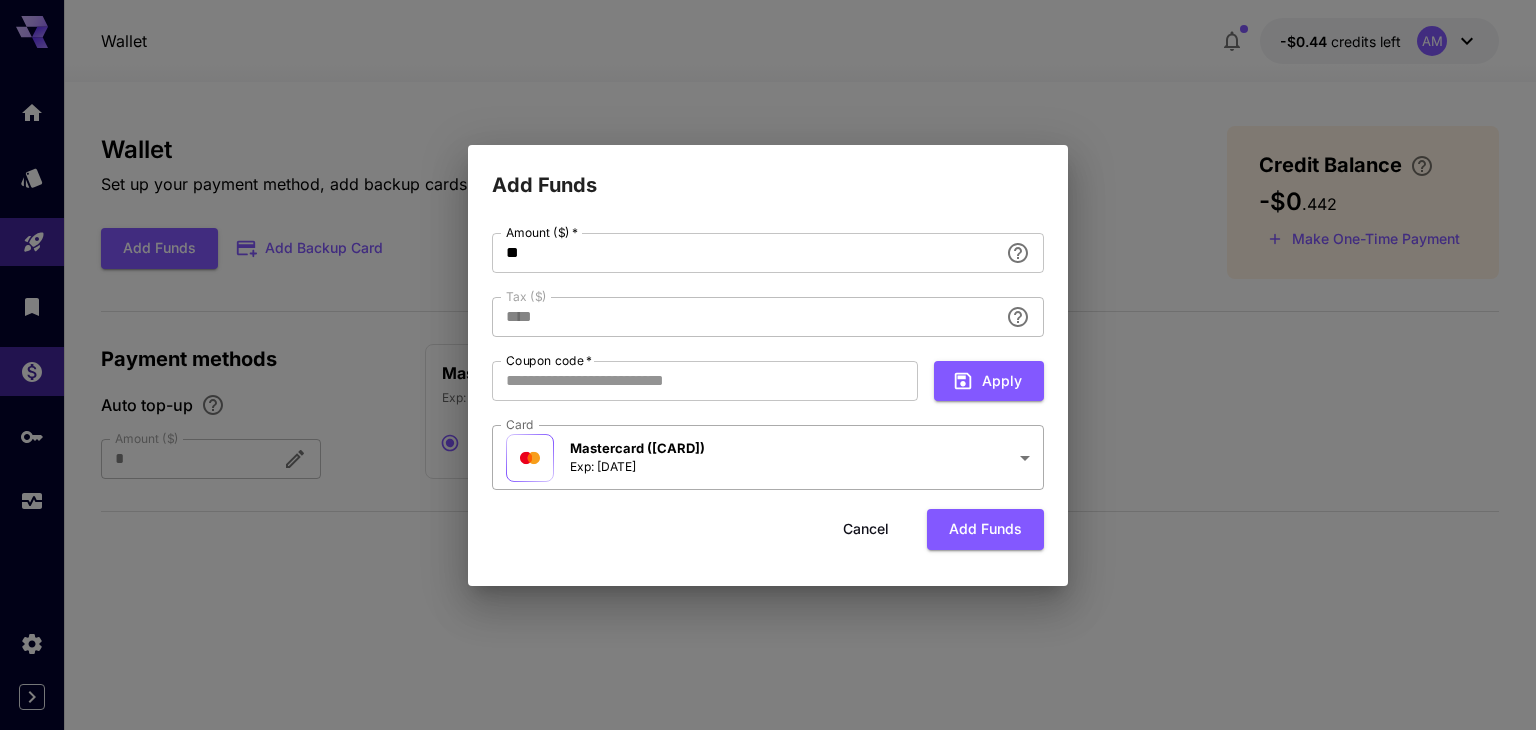click on "**********" at bounding box center [768, 365] 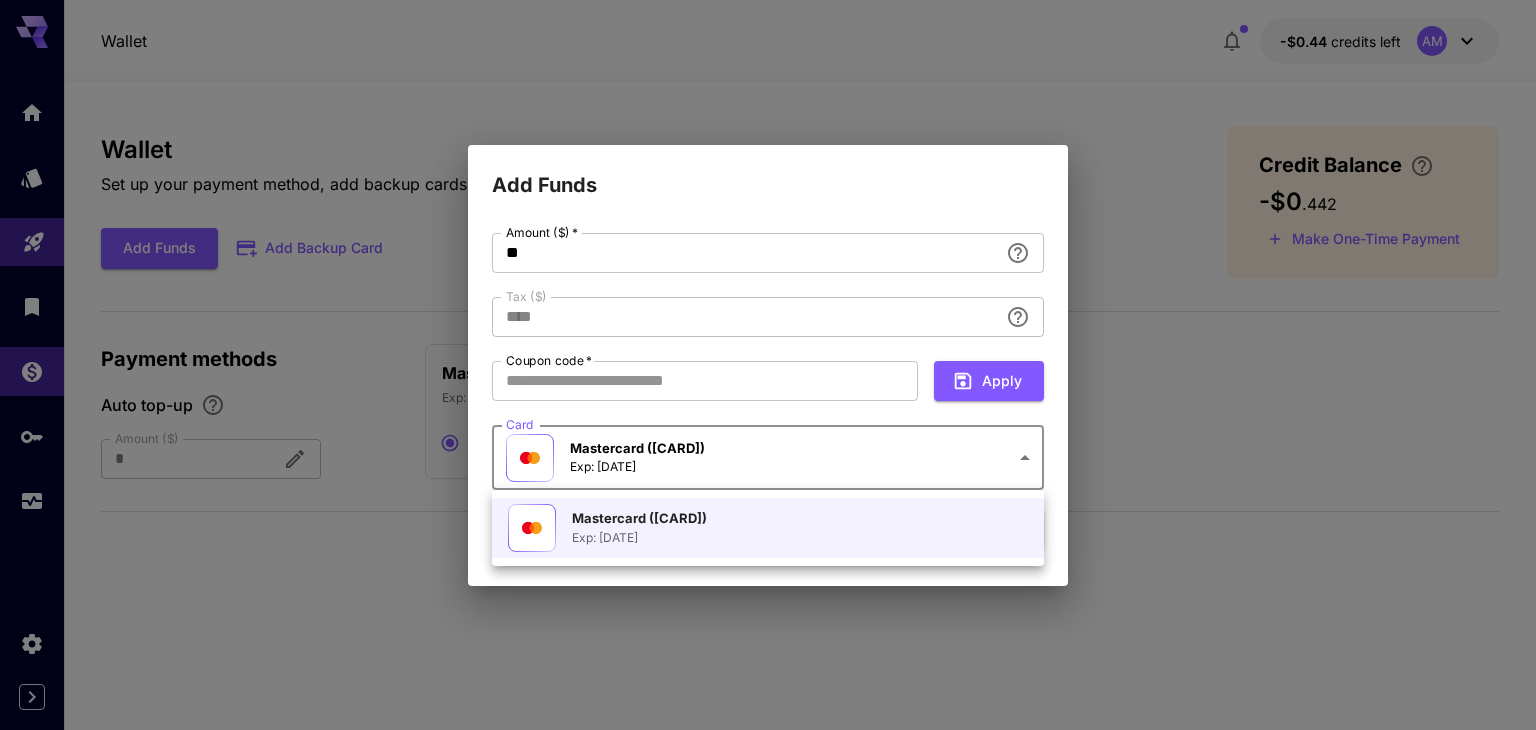 click at bounding box center (768, 365) 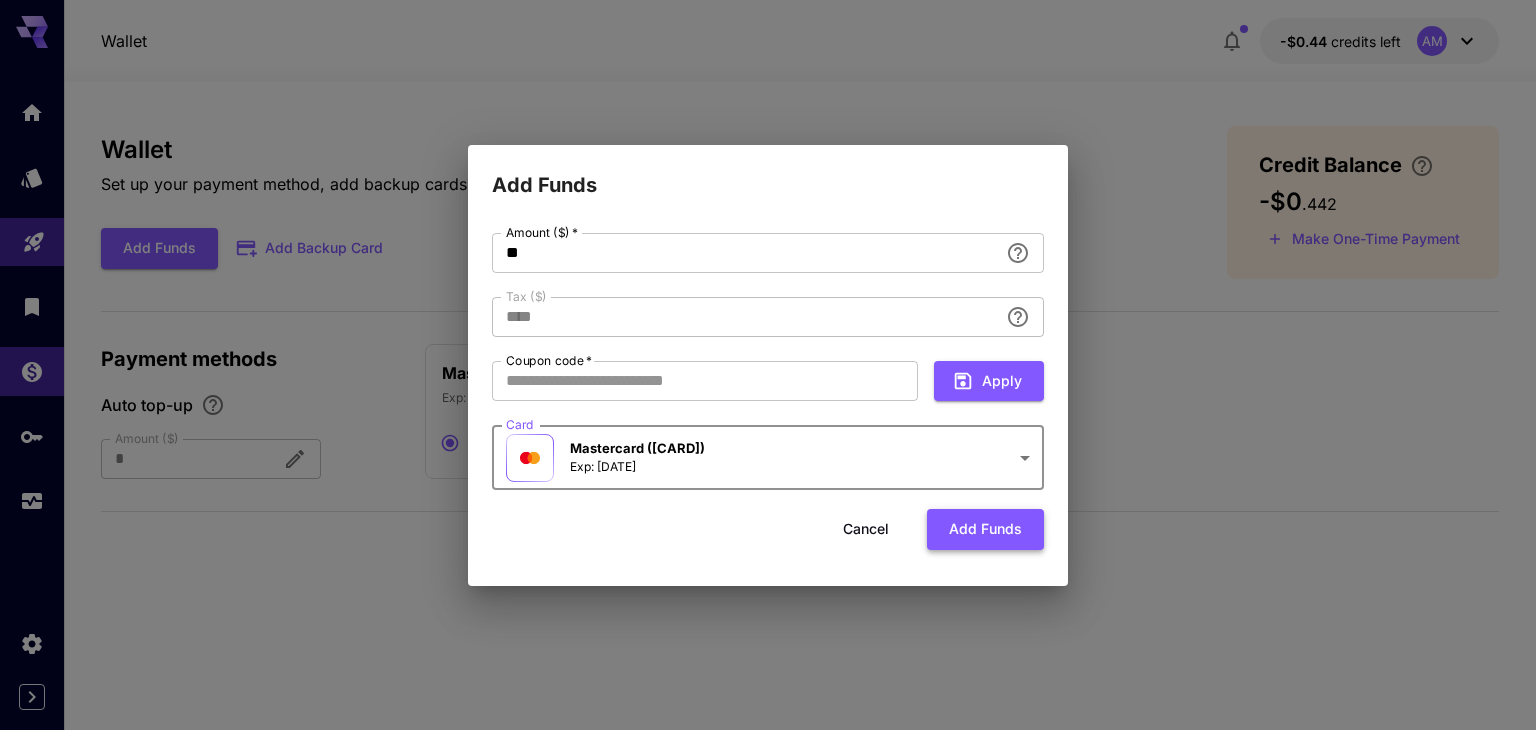 click on "Add funds" at bounding box center (985, 529) 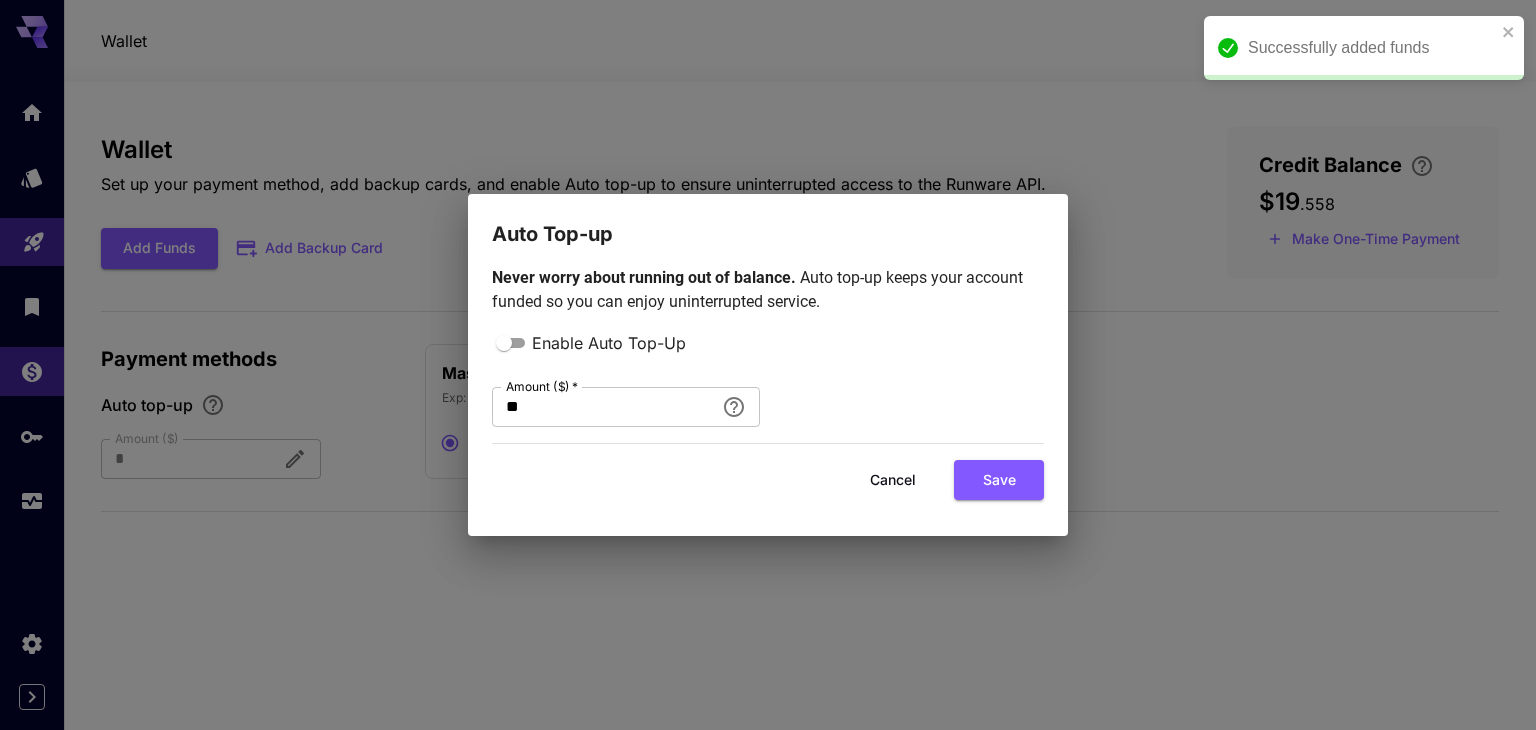 click on "Cancel" at bounding box center (893, 480) 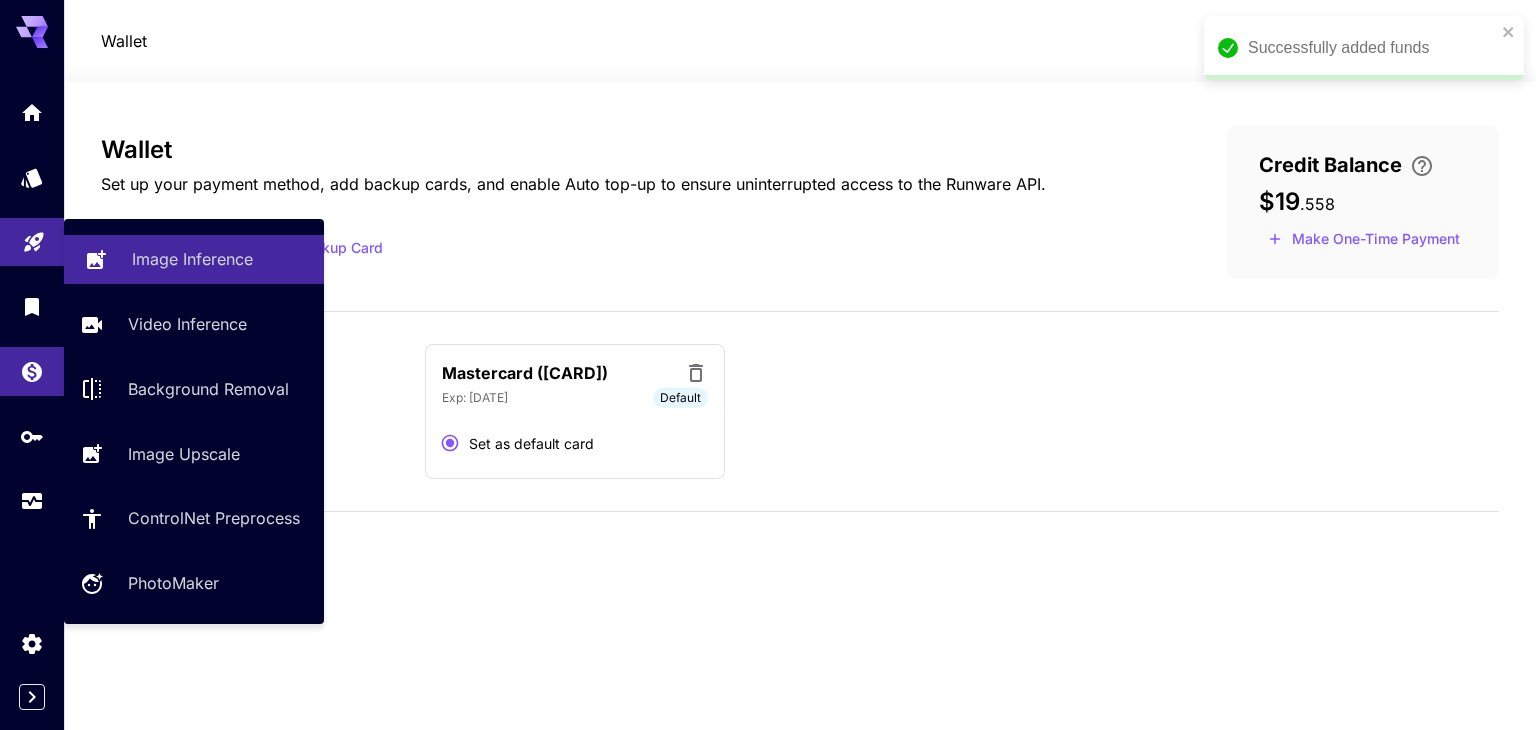 click on "Image Inference" at bounding box center (192, 259) 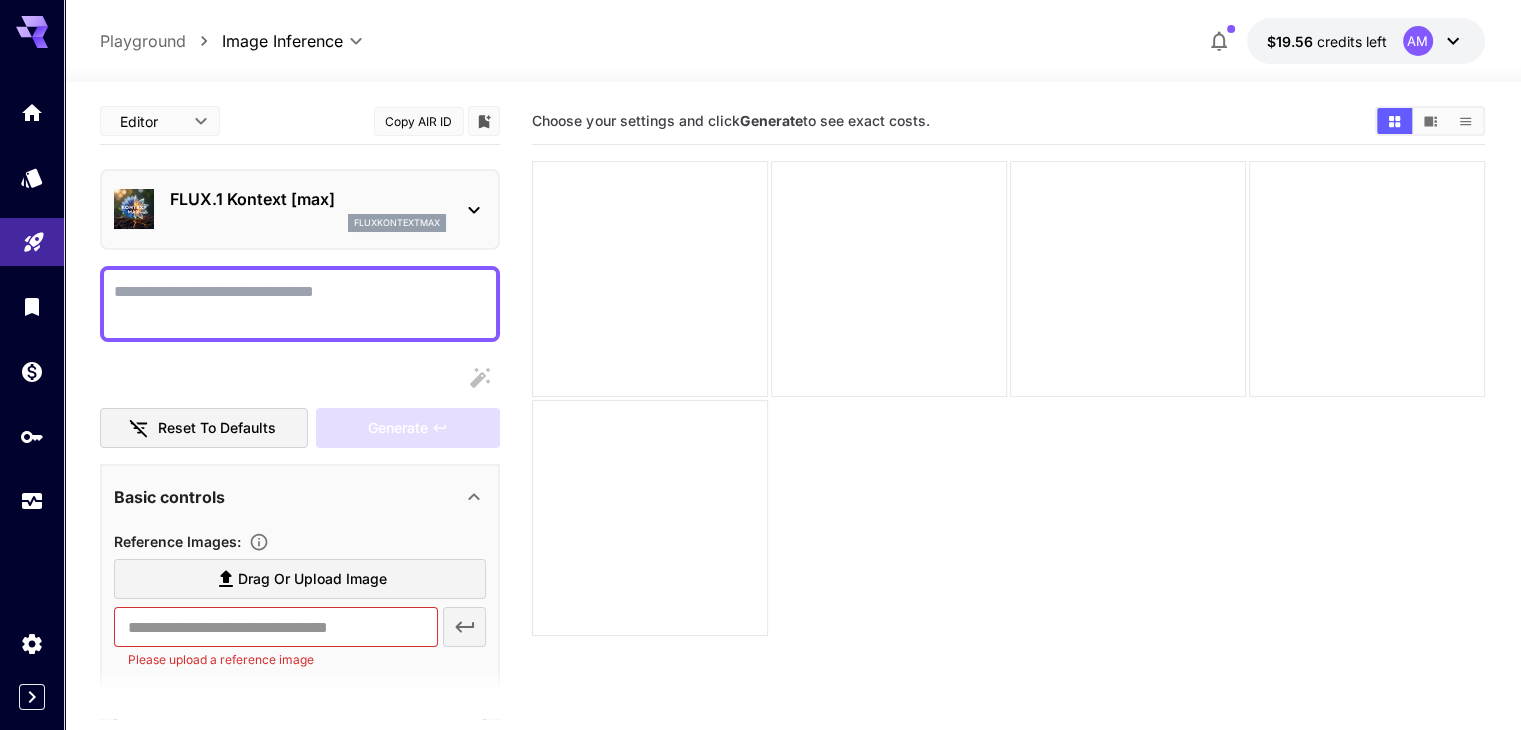 click on "Display cost in response" at bounding box center [300, 304] 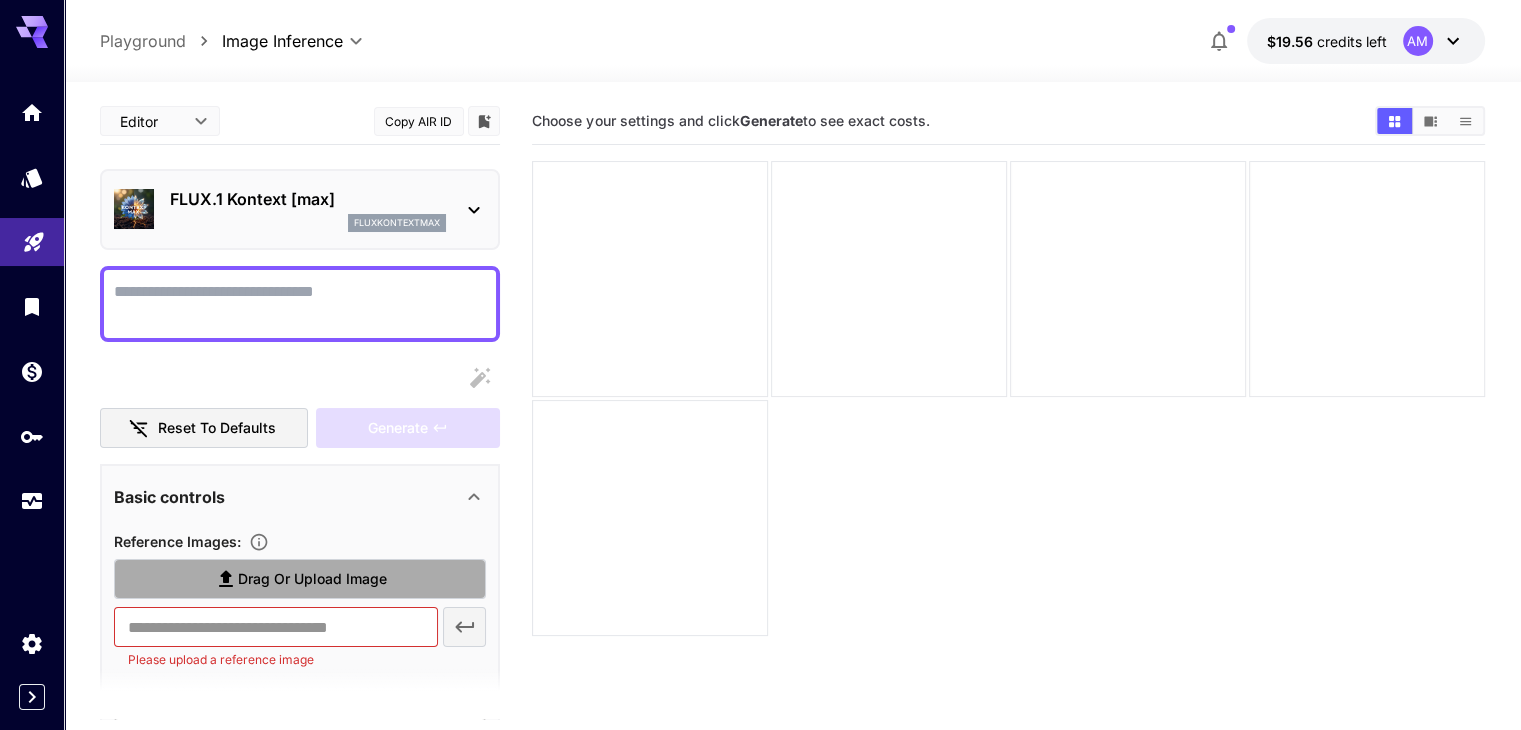 click on "Drag or upload image" at bounding box center [312, 579] 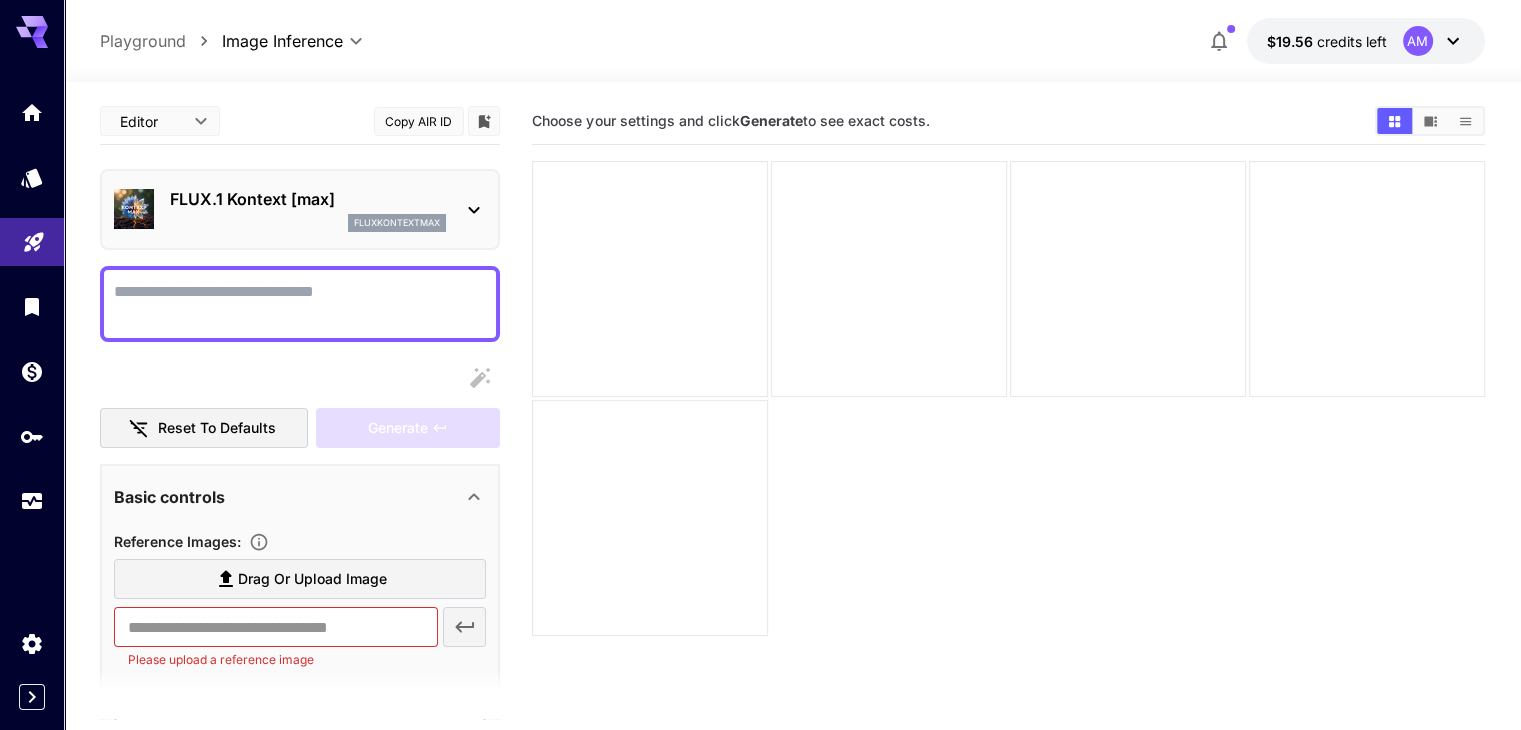 click on "Display cost in response" at bounding box center [300, 304] 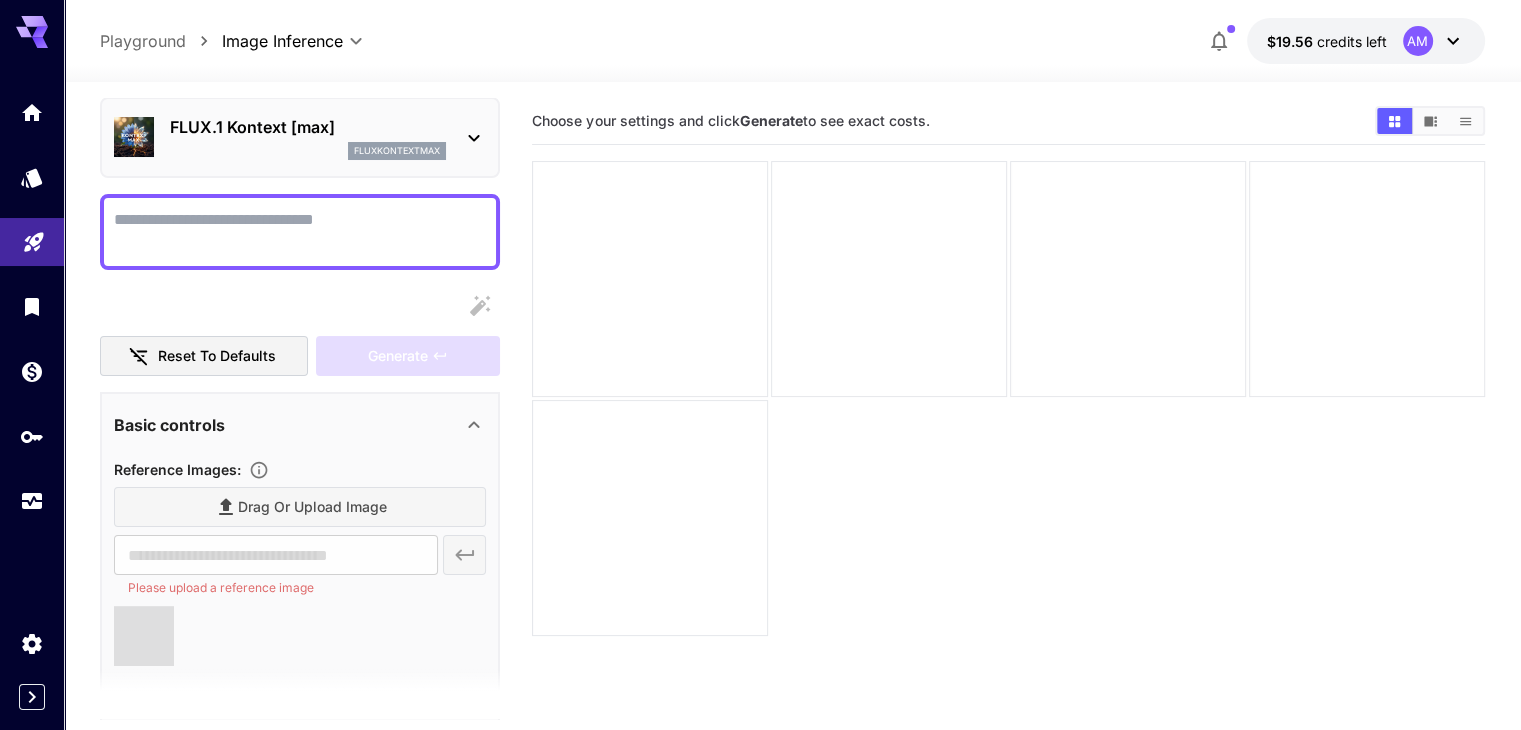 scroll, scrollTop: 100, scrollLeft: 0, axis: vertical 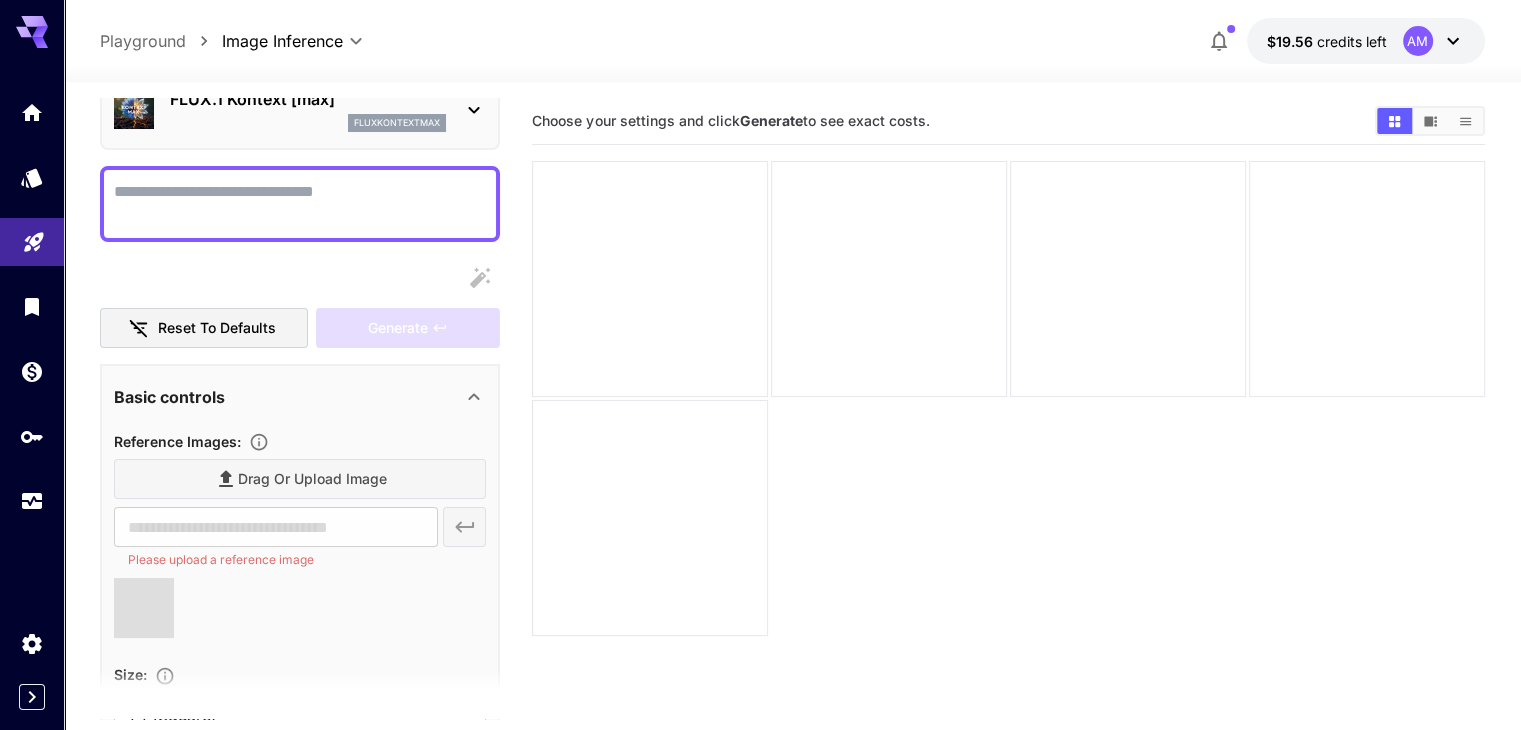 click on "Display cost in response" at bounding box center (300, 204) 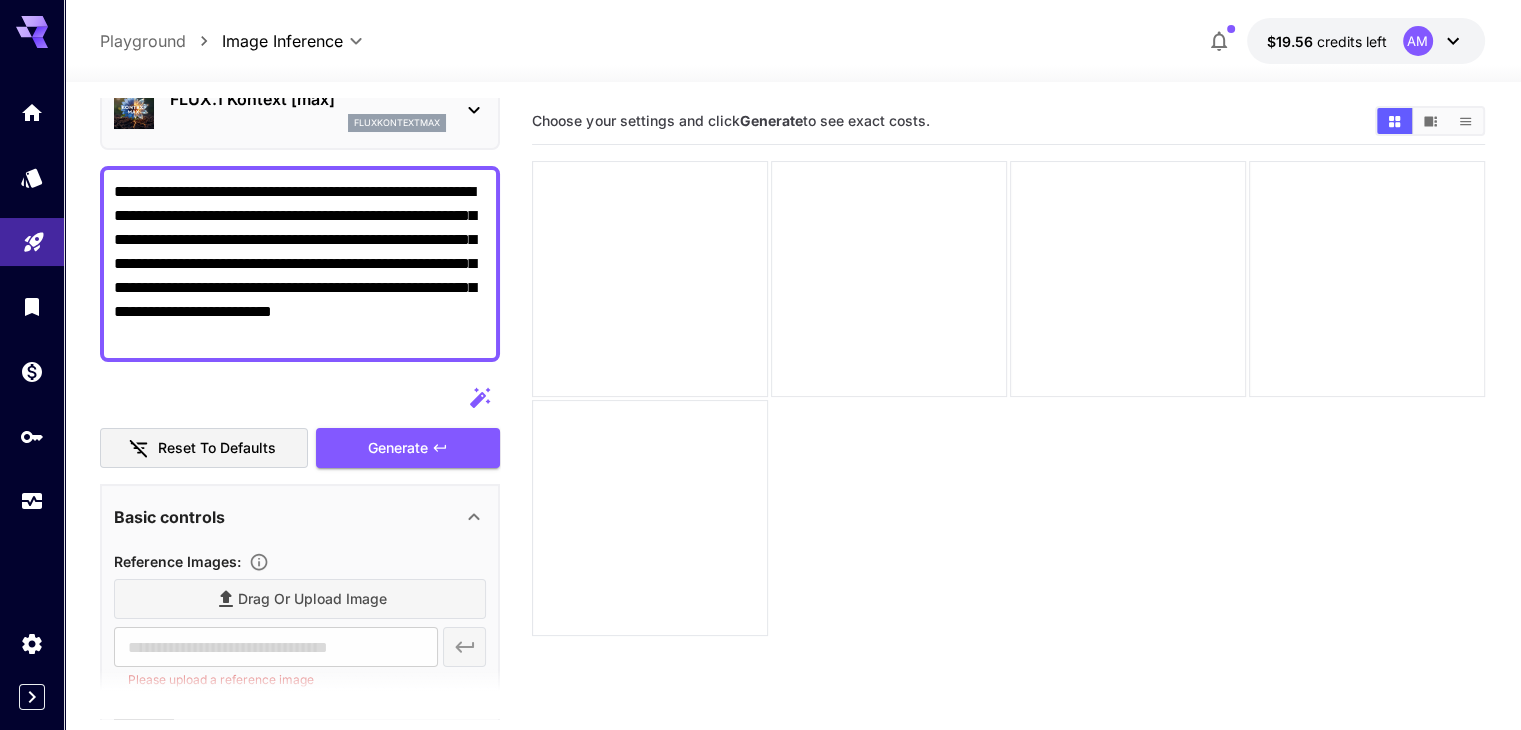 type on "**********" 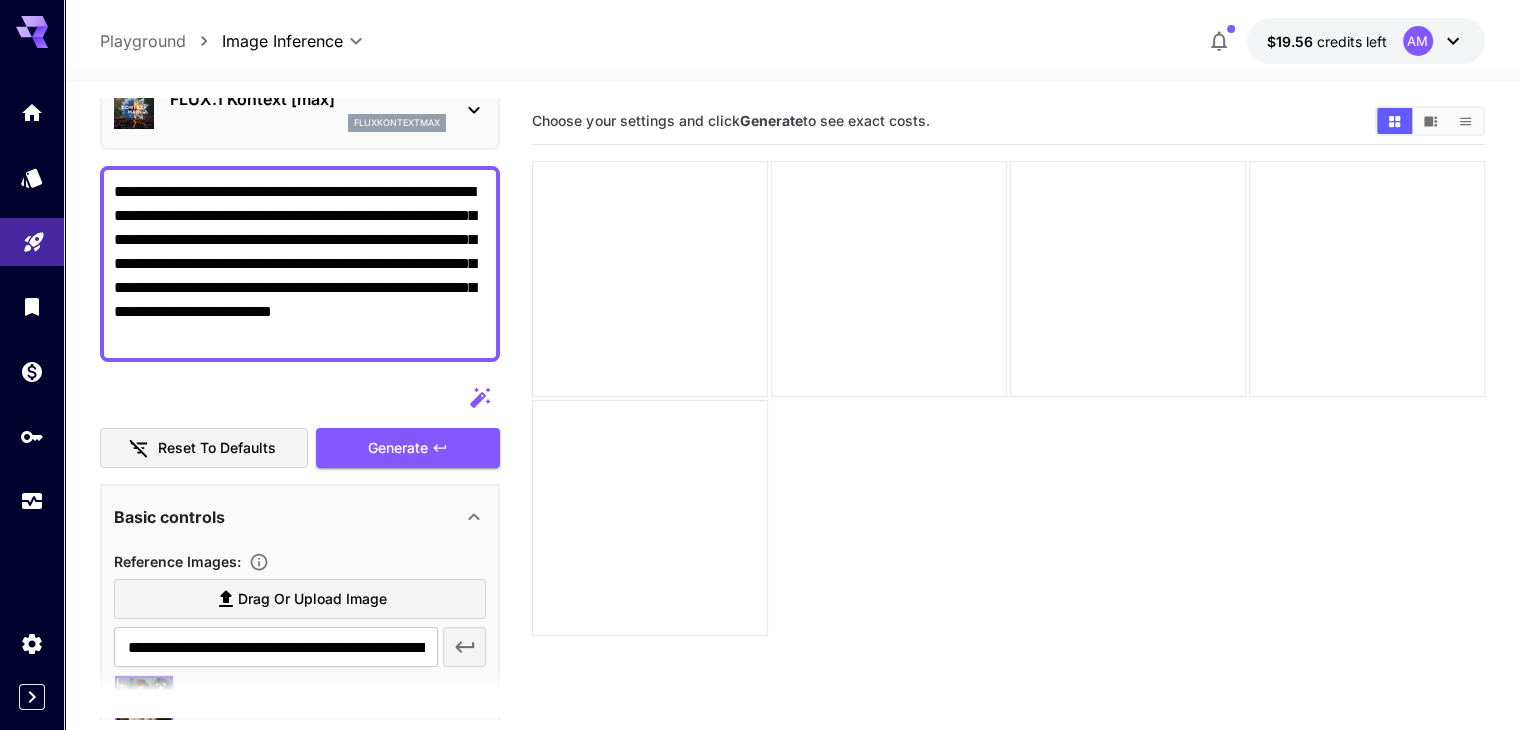 drag, startPoint x: 114, startPoint y: 187, endPoint x: 444, endPoint y: 189, distance: 330.00607 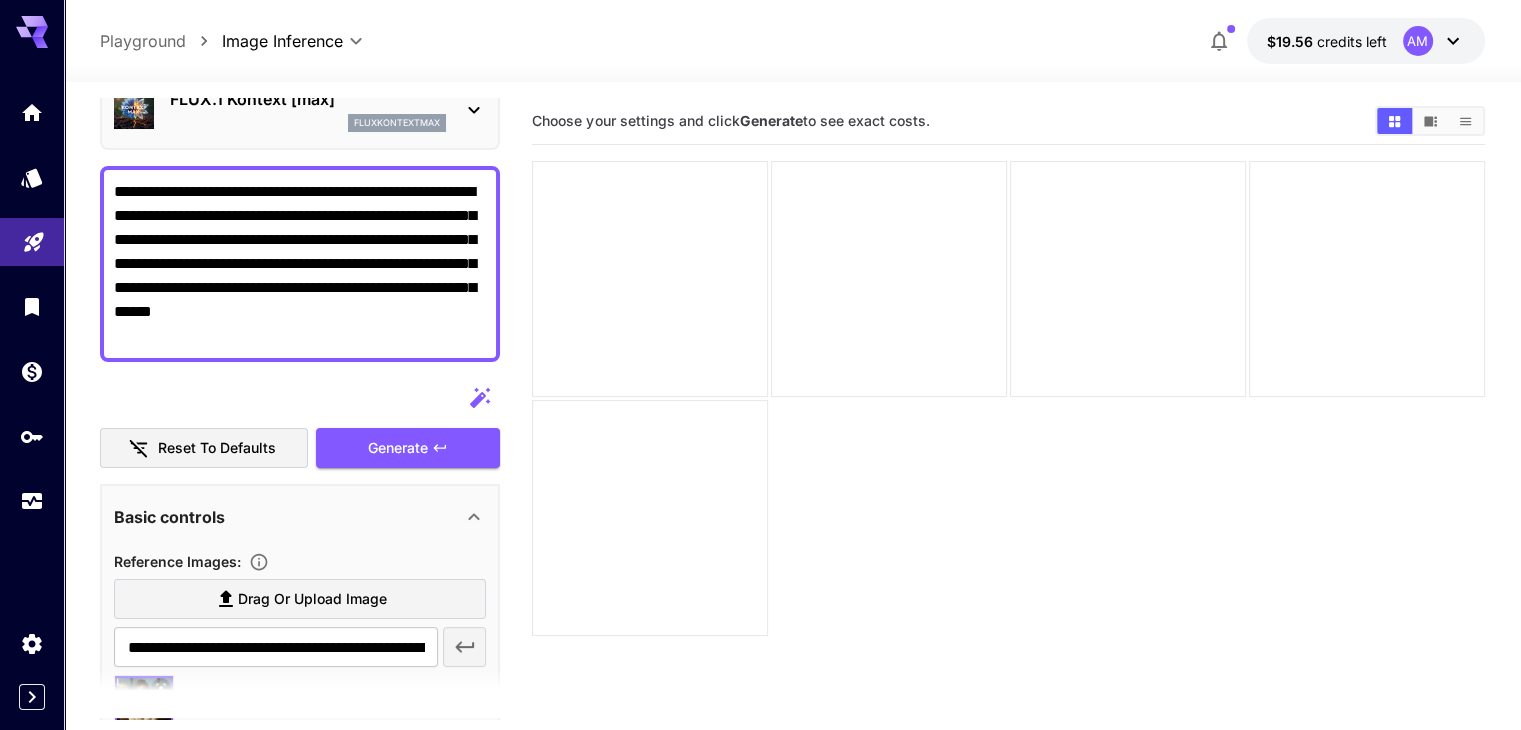 click on "**********" at bounding box center [300, 264] 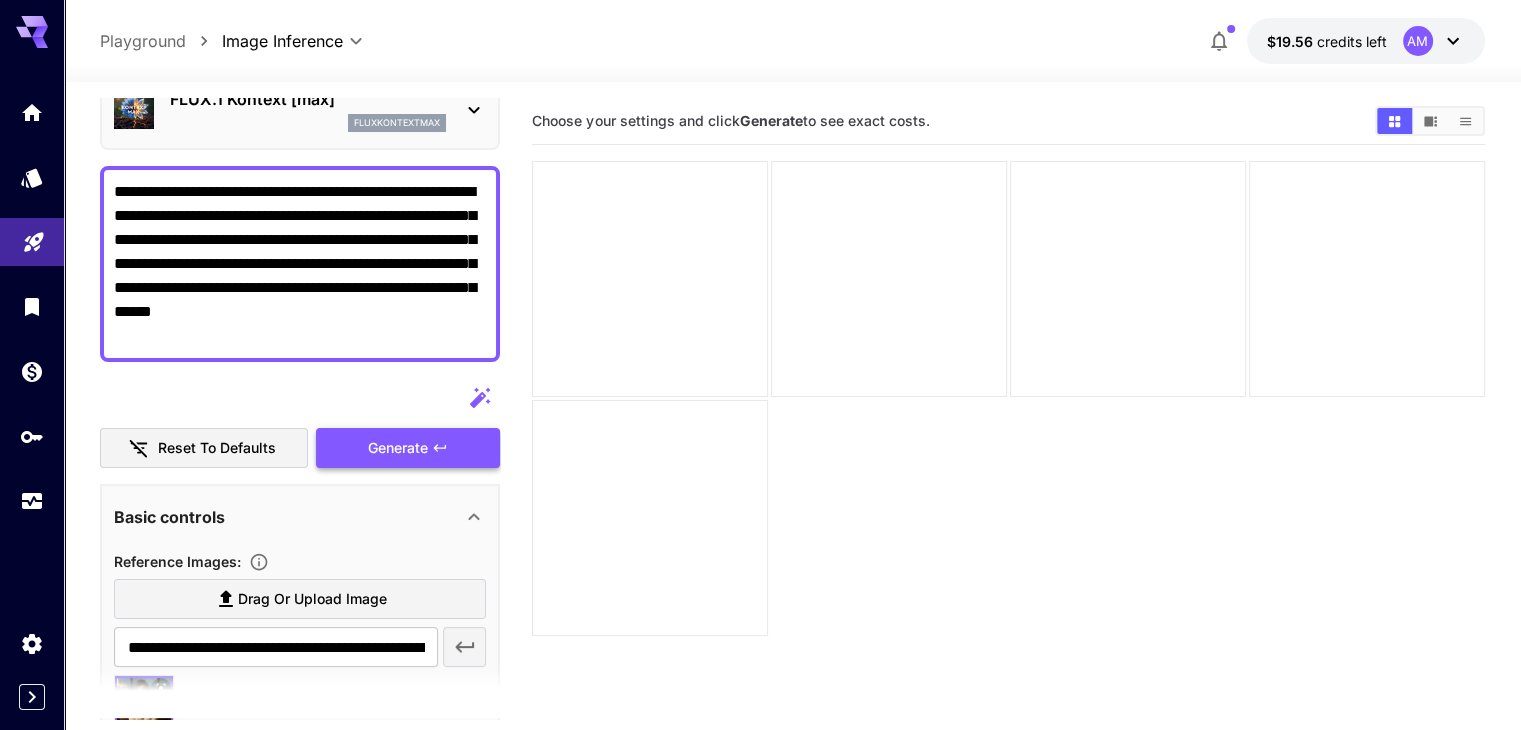 type on "**********" 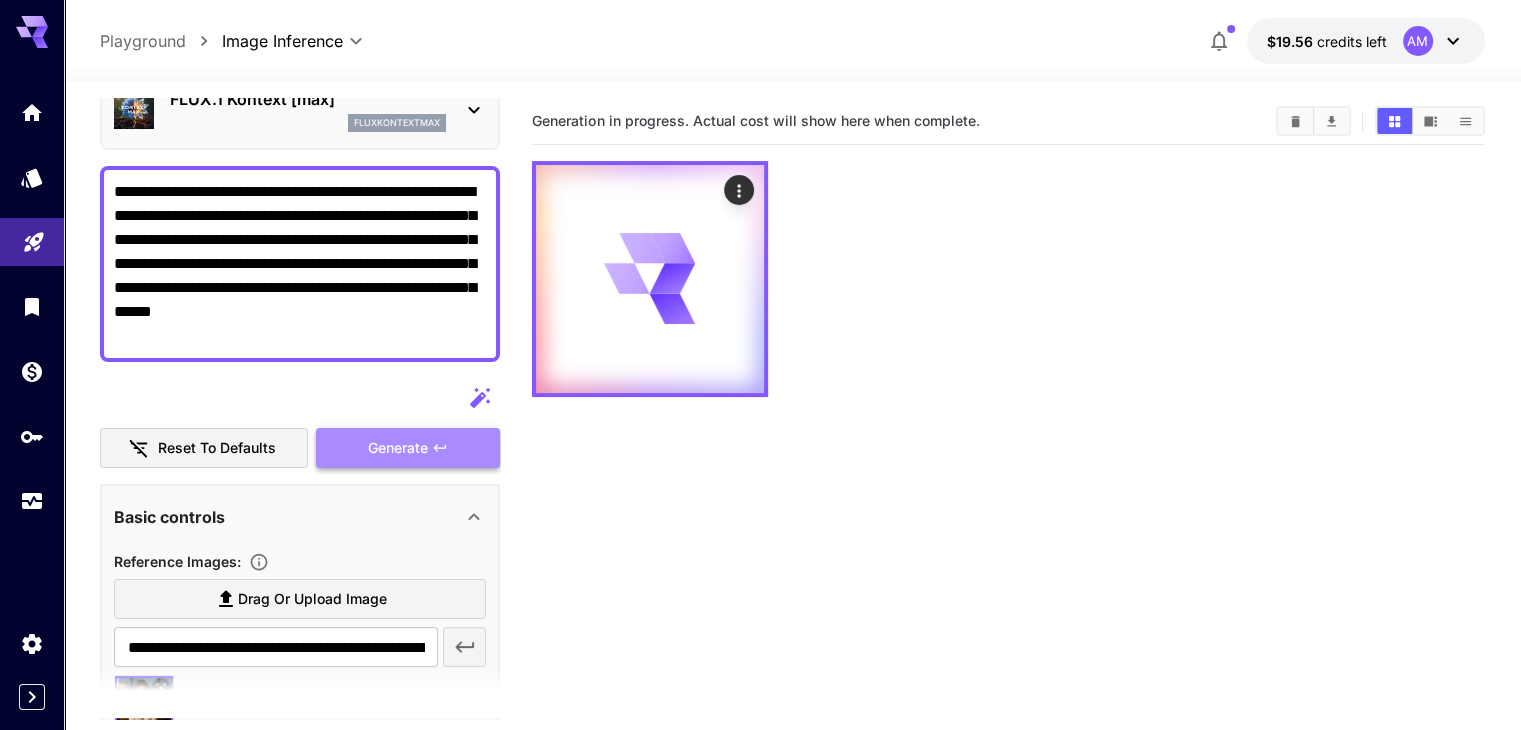 click on "Generate" at bounding box center [408, 448] 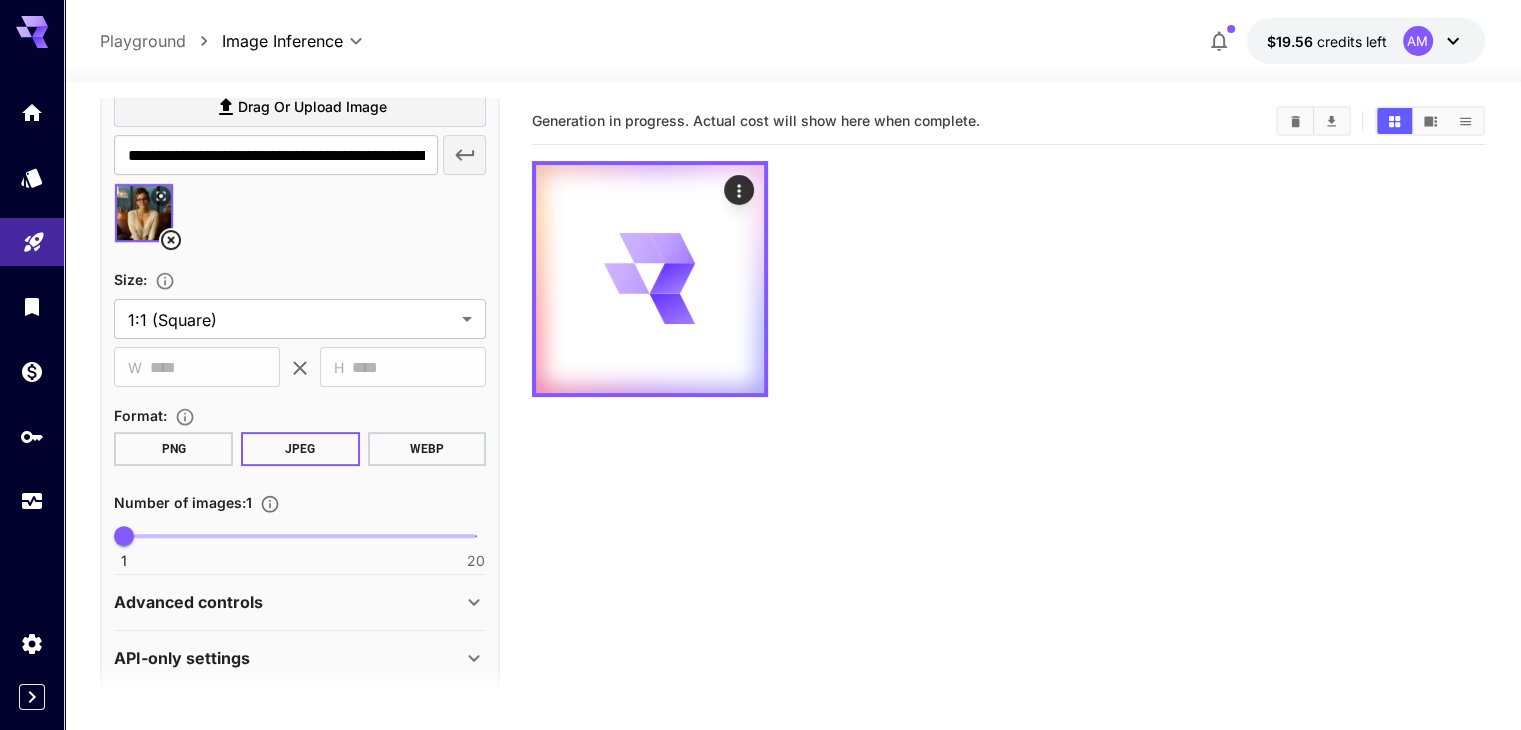 scroll, scrollTop: 600, scrollLeft: 0, axis: vertical 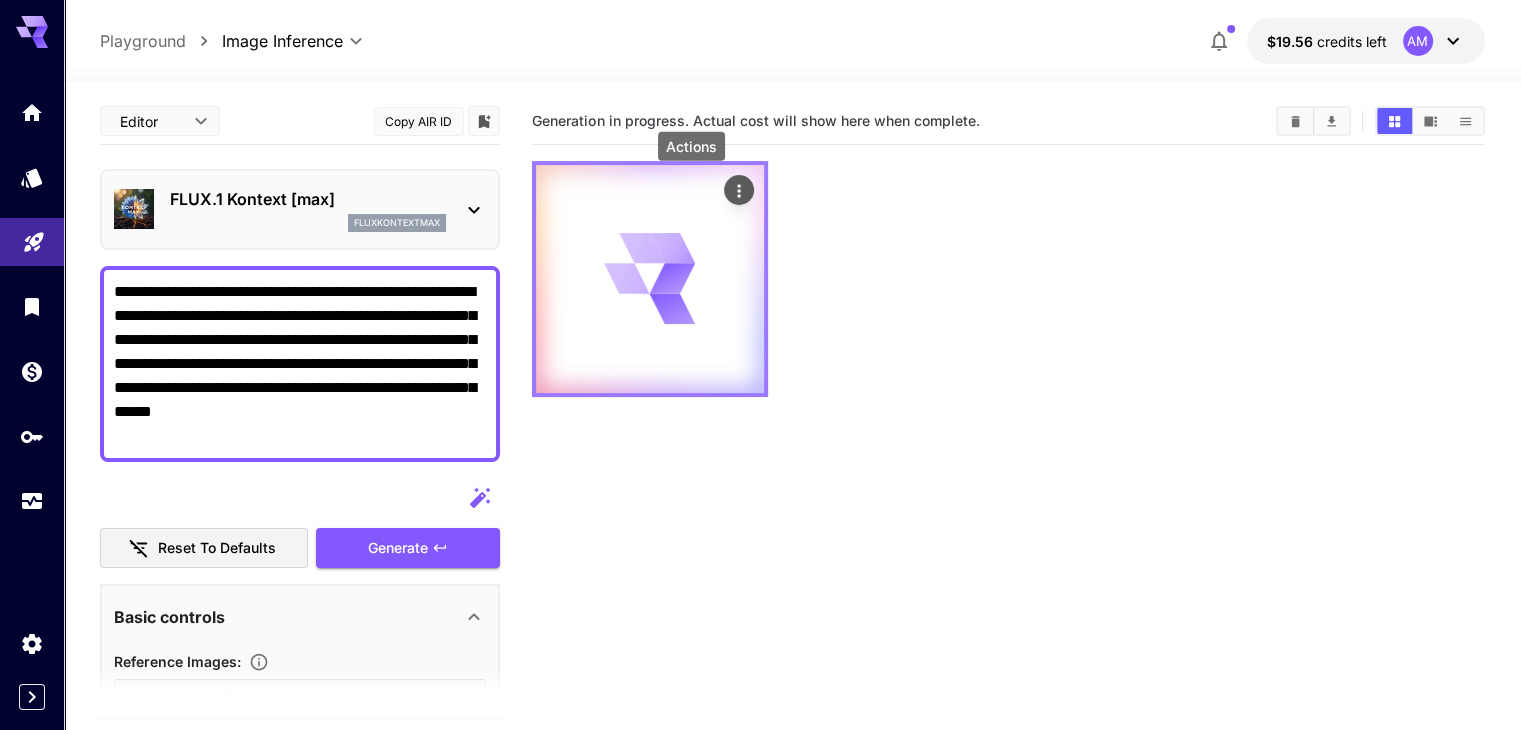 click 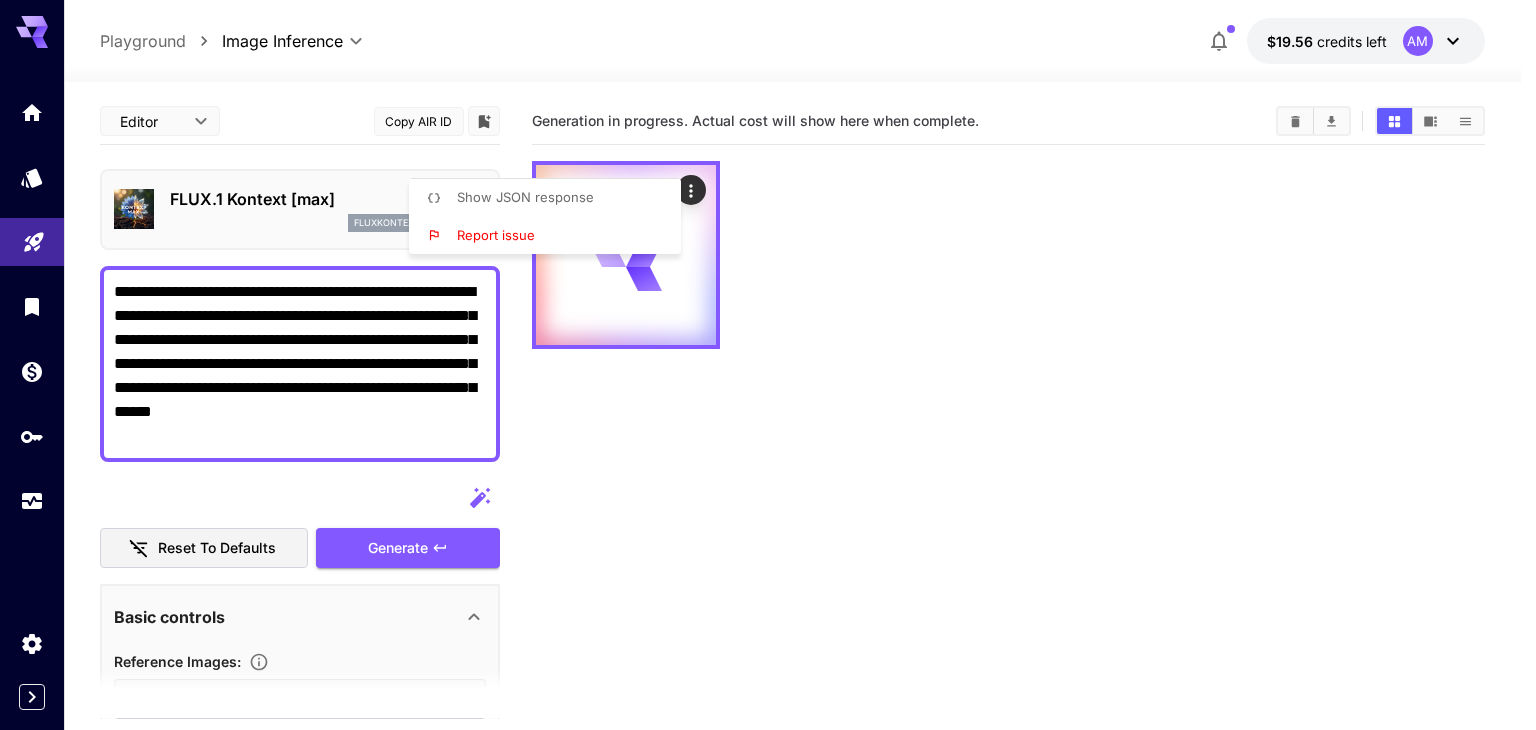 click at bounding box center [768, 365] 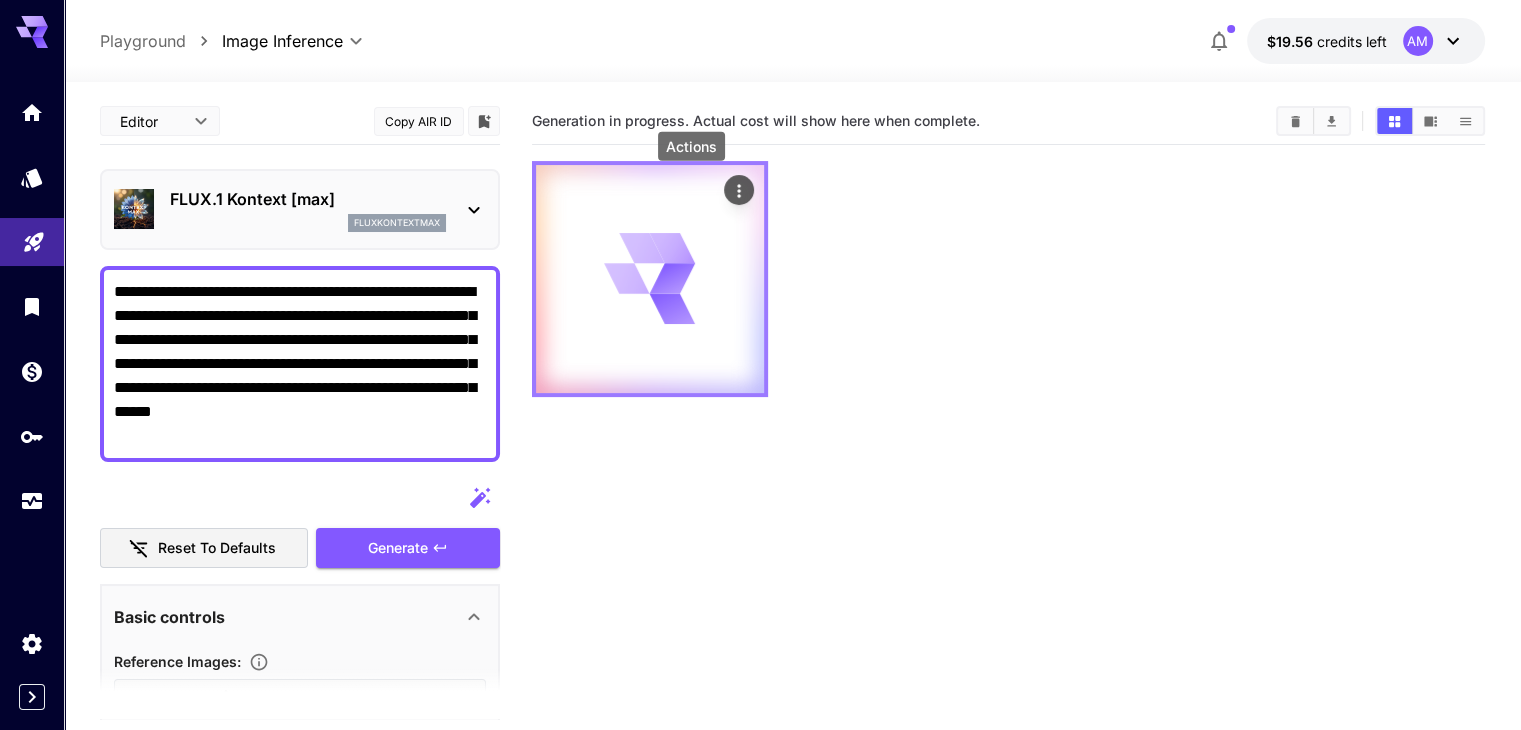 click 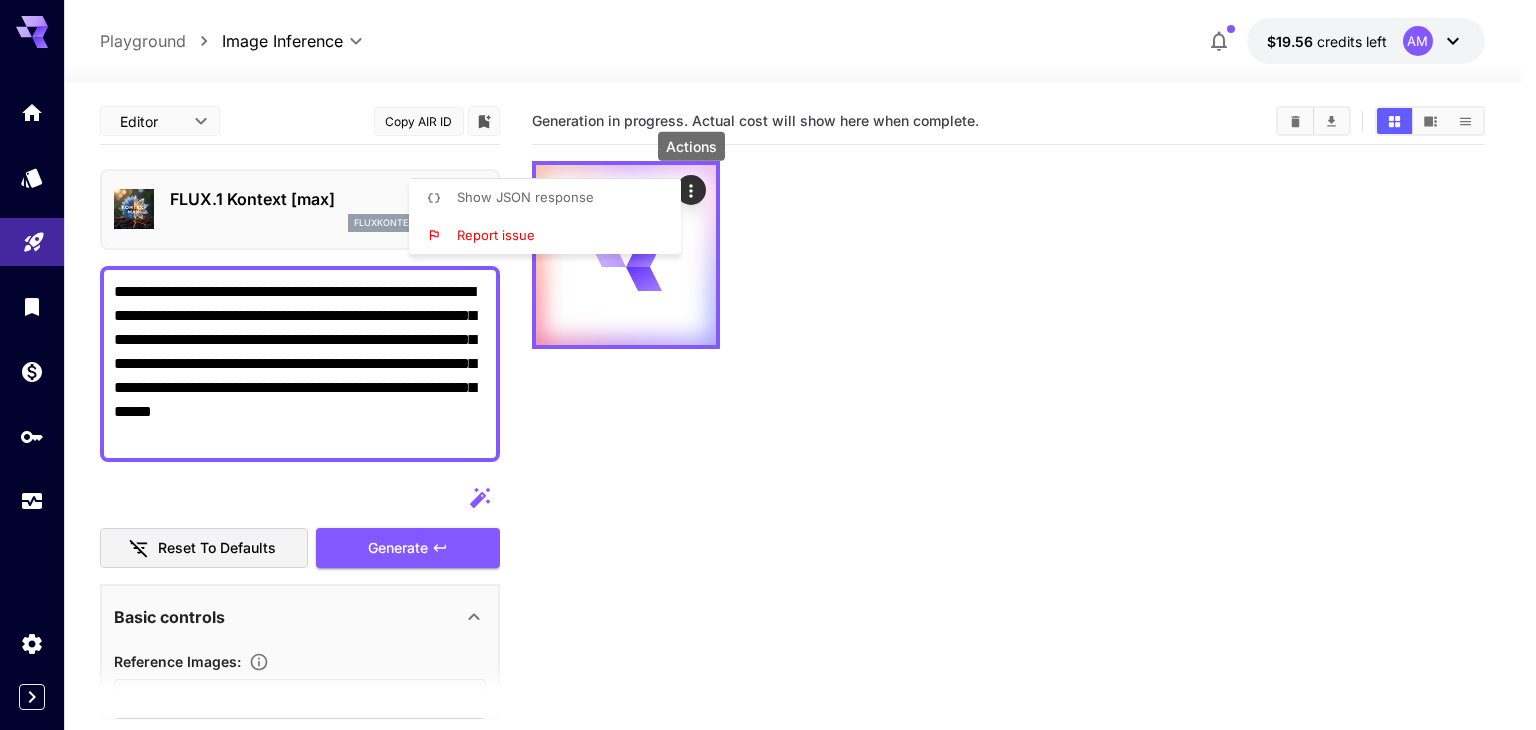 click at bounding box center [768, 365] 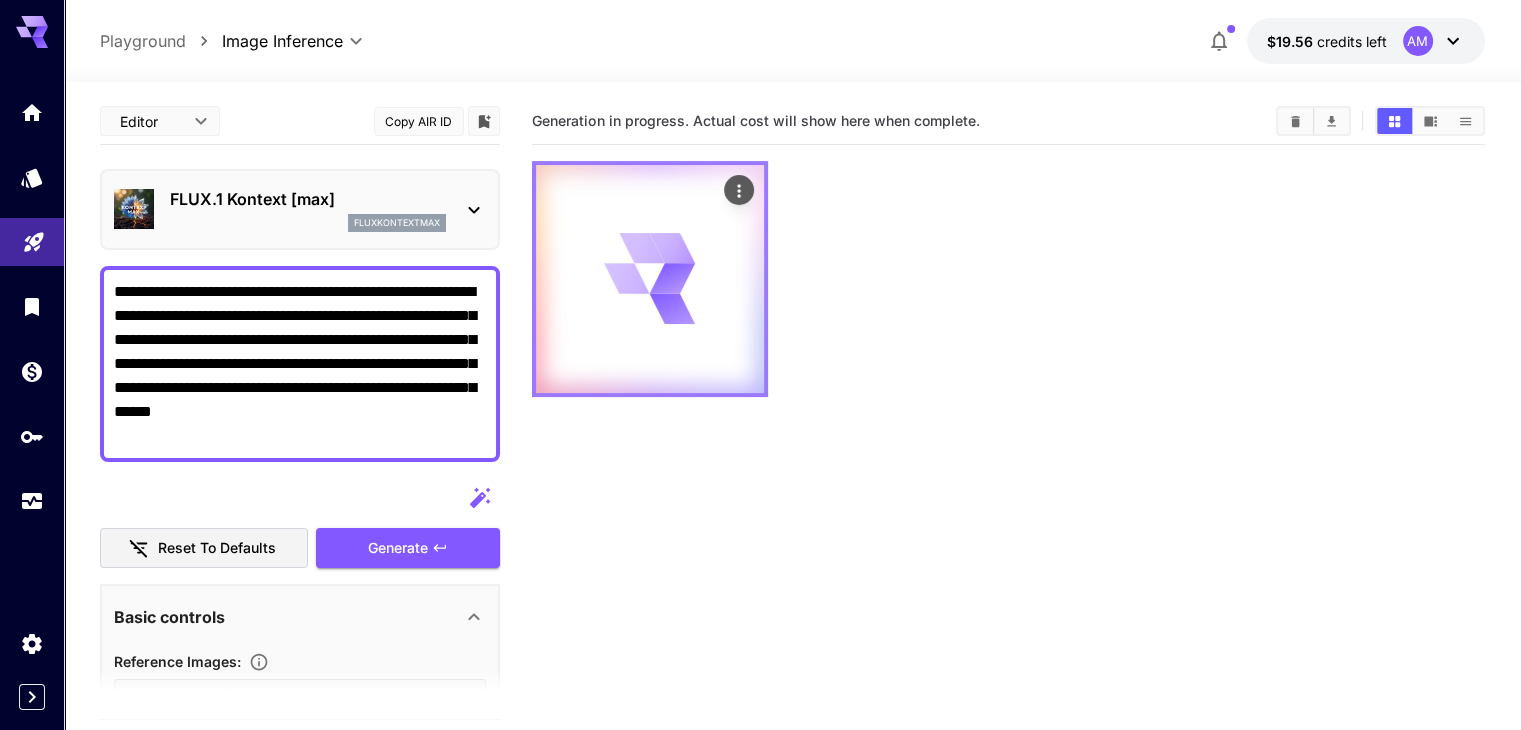 click 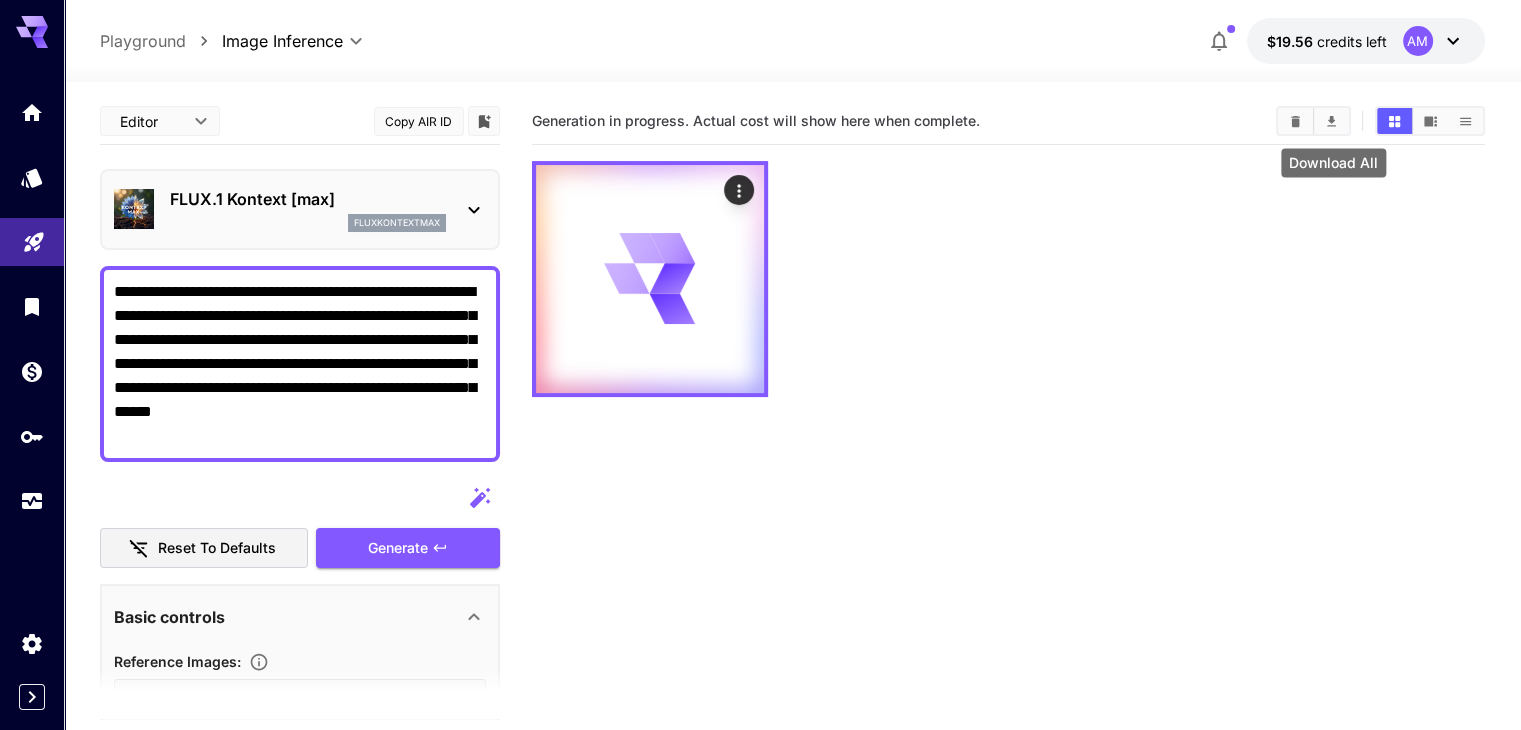click 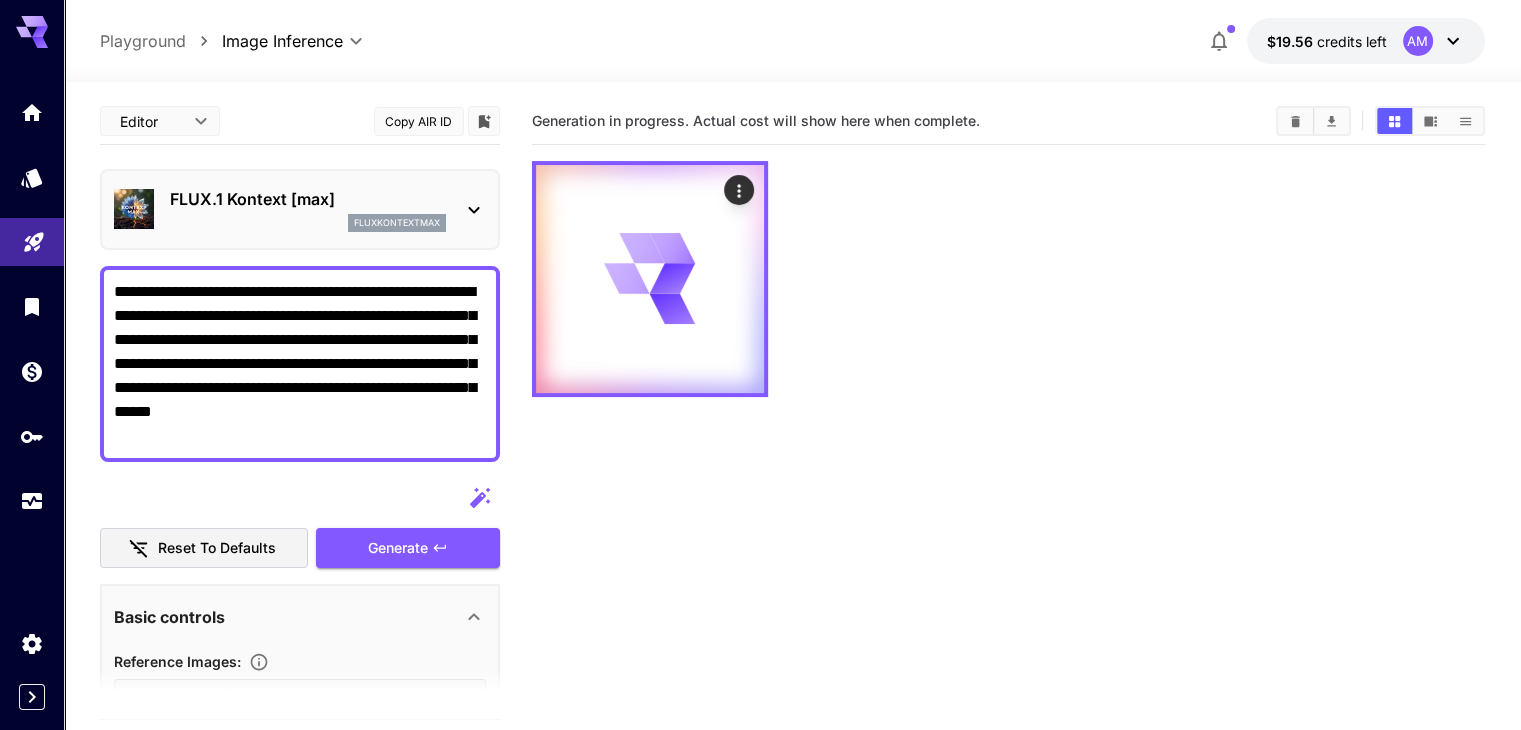 click on "Generation in progress. Actual cost will show here when complete." at bounding box center [1008, 463] 